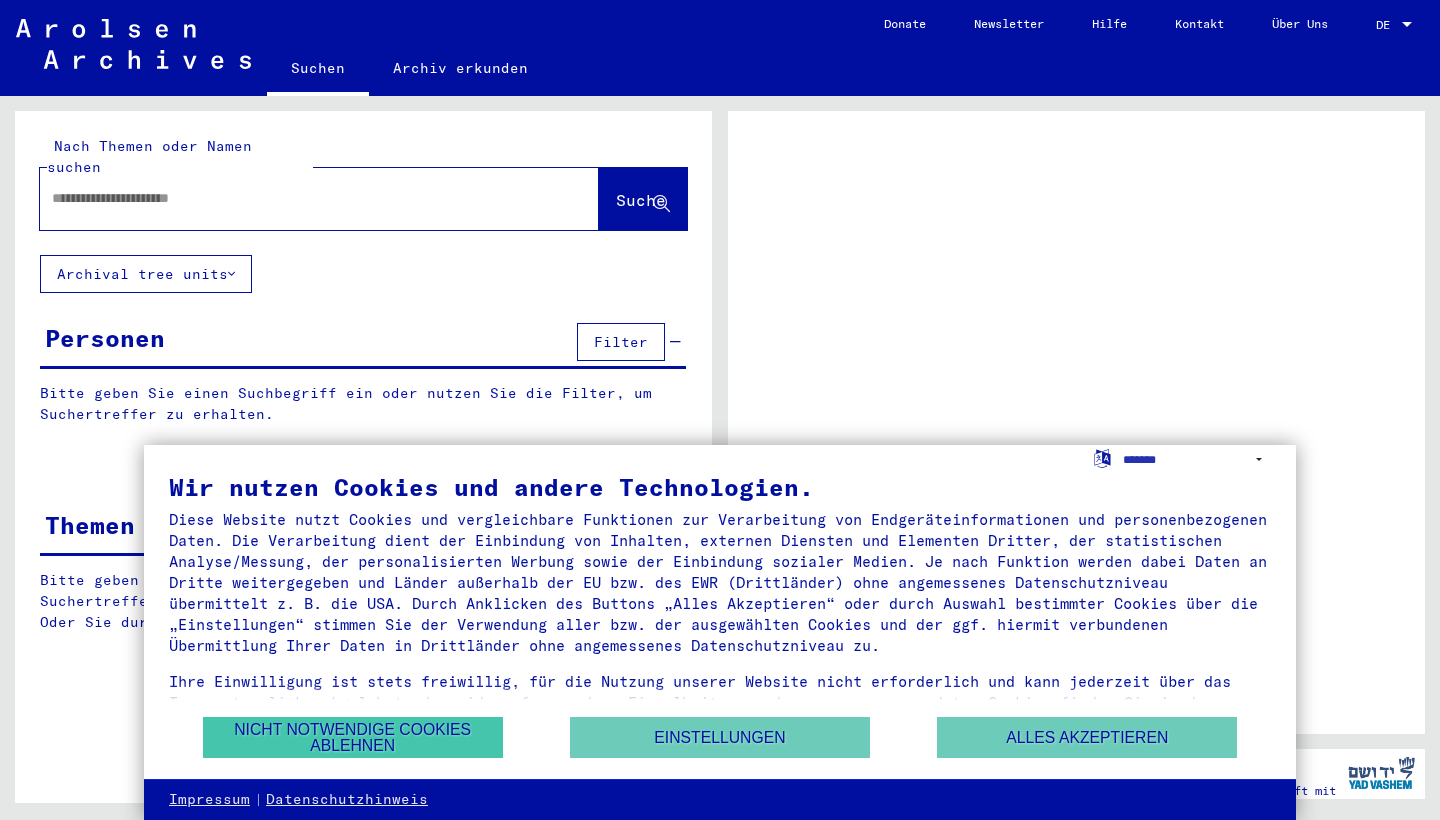 scroll, scrollTop: 0, scrollLeft: 0, axis: both 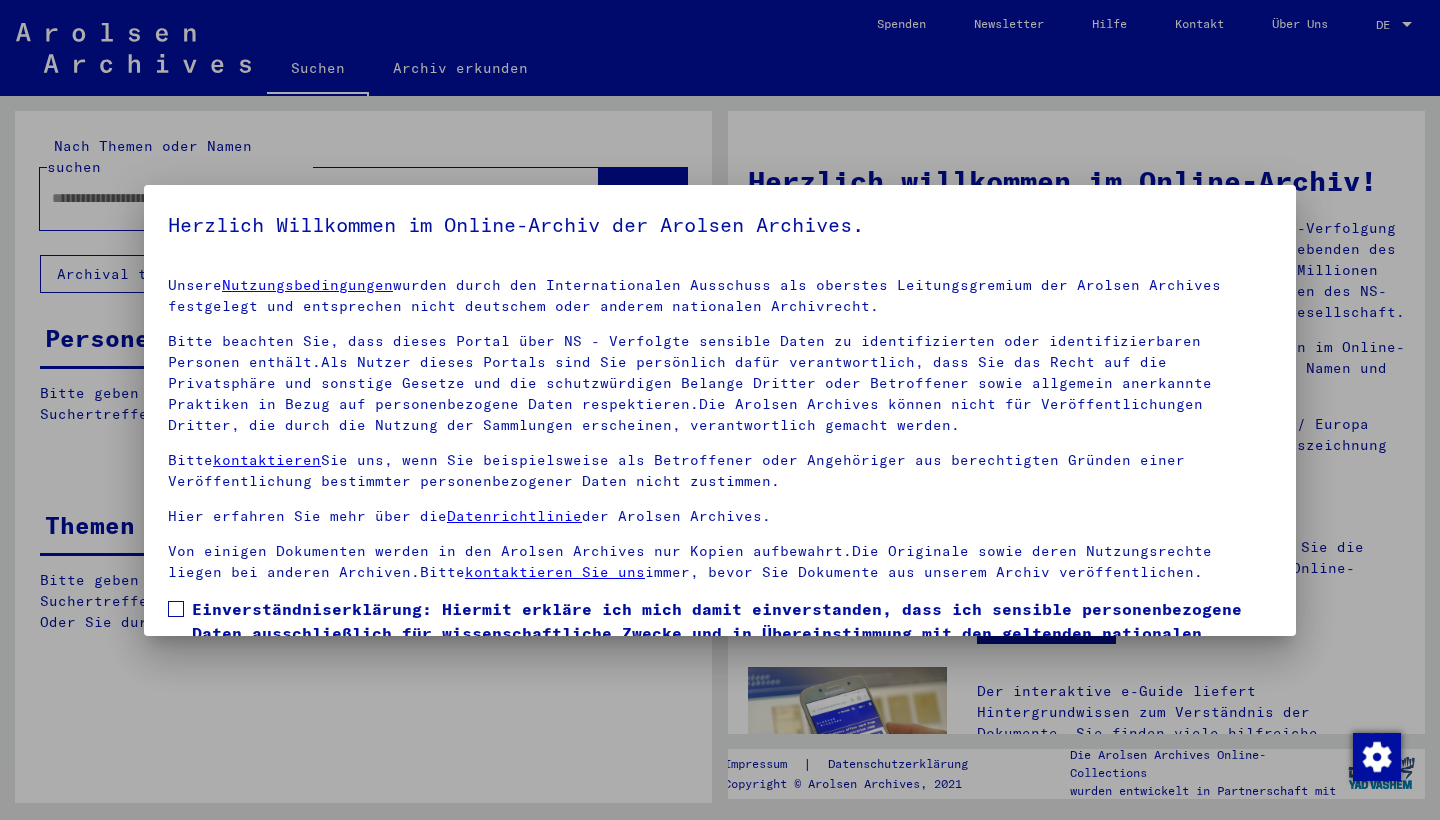 click at bounding box center (720, 410) 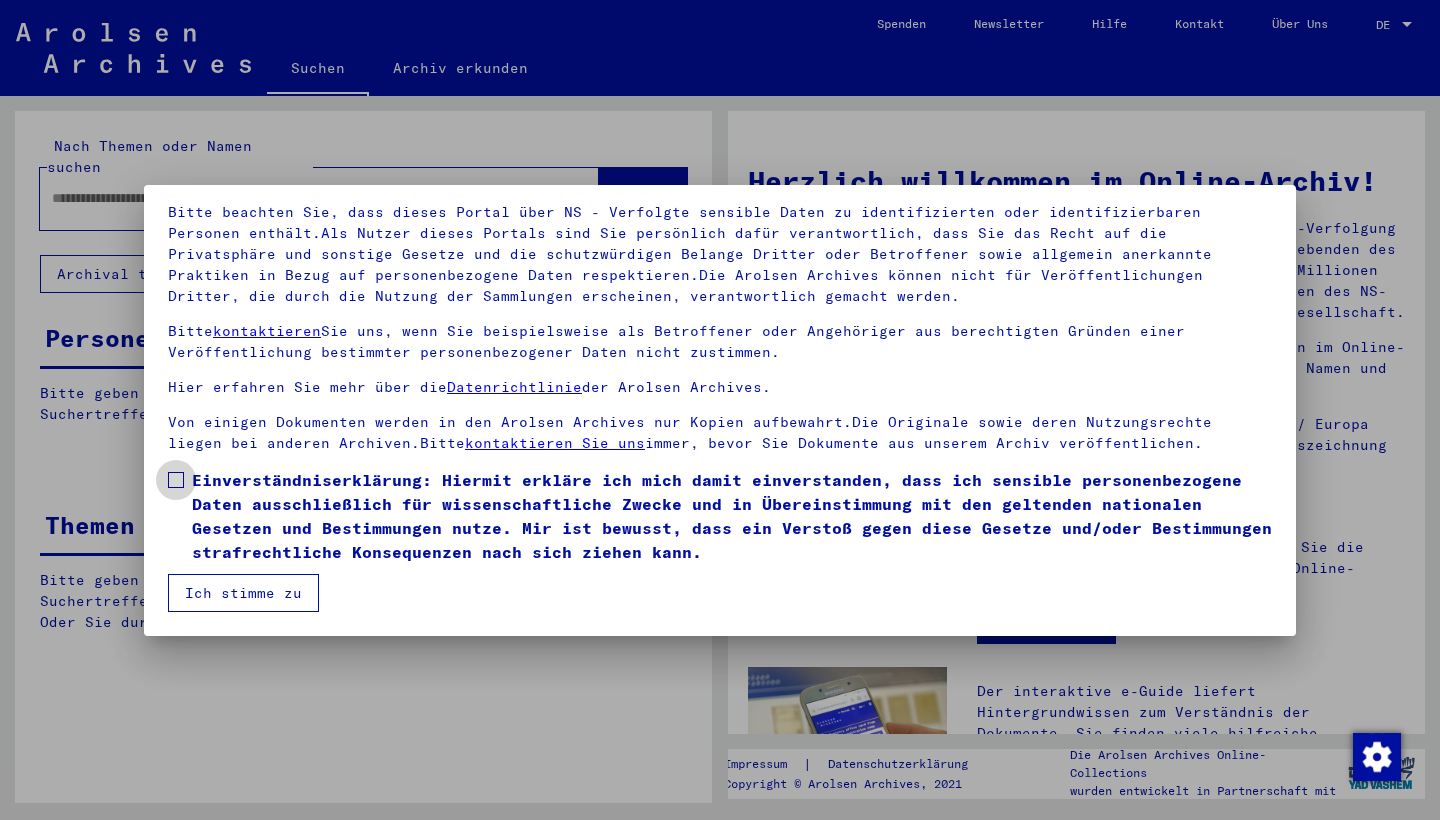 scroll, scrollTop: 129, scrollLeft: 0, axis: vertical 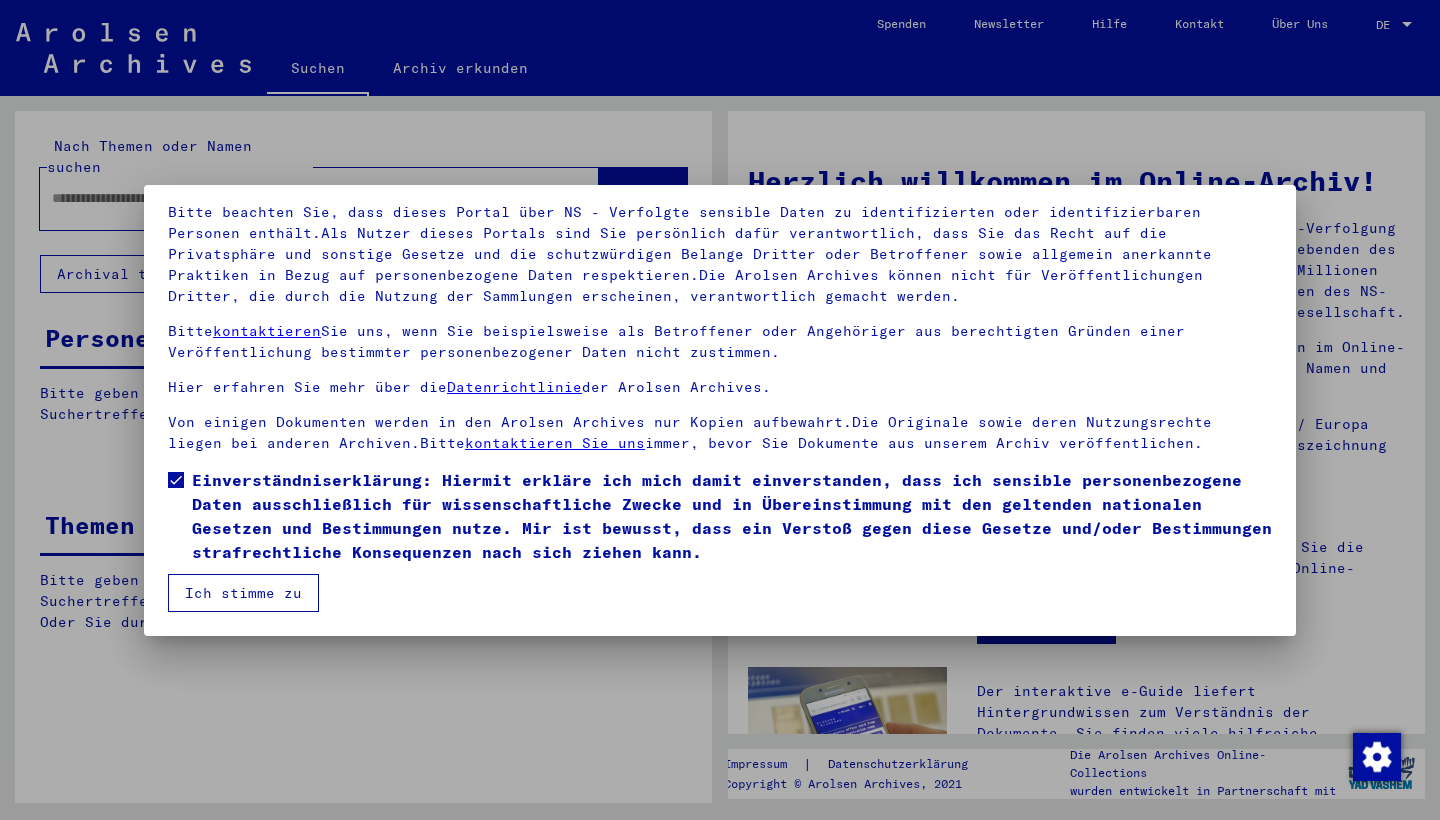 click on "Ich stimme zu" at bounding box center [243, 593] 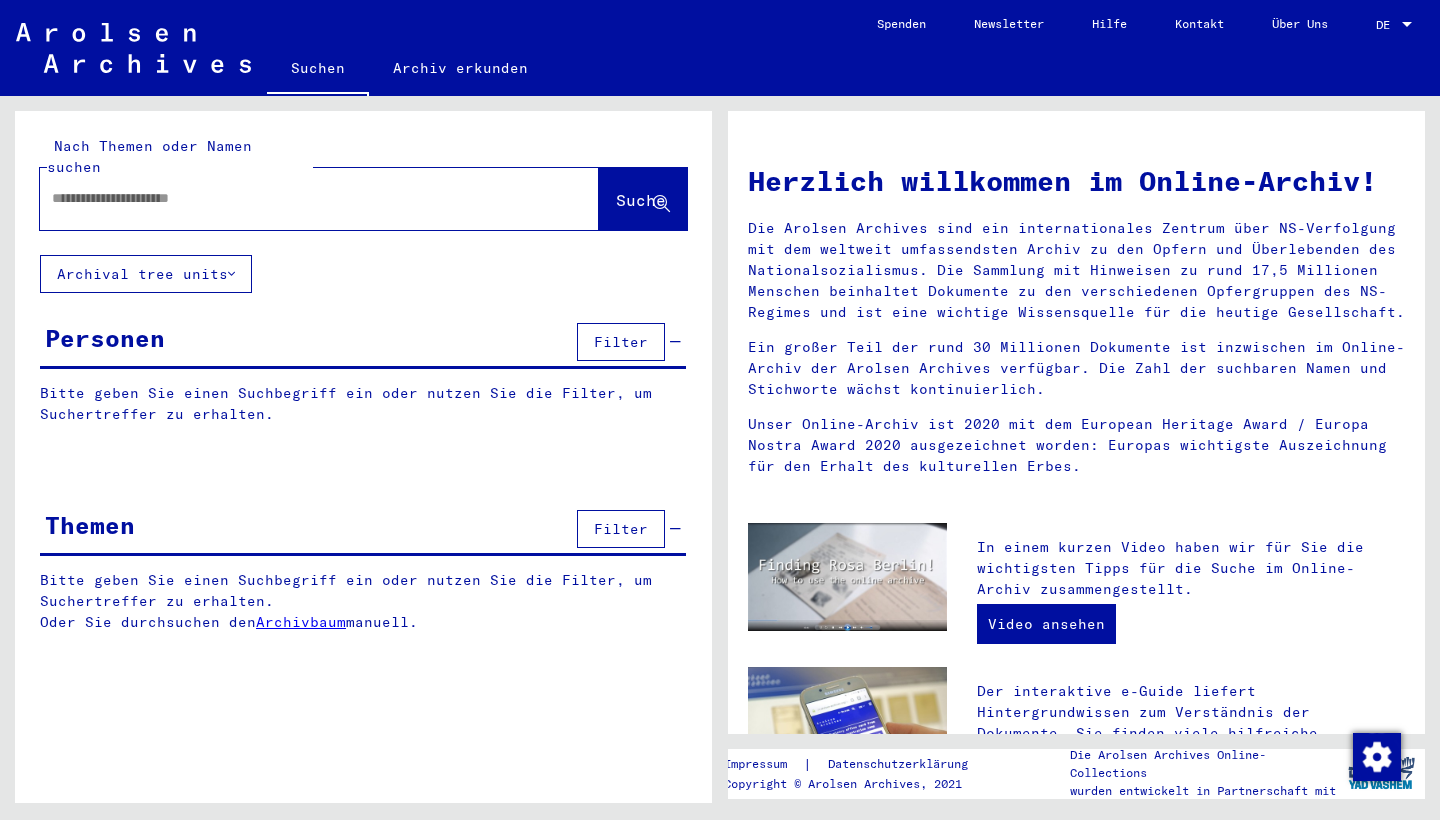 click on "Bitte geben Sie einen Suchbegriff ein oder nutzen Sie die Filter, um Suchertreffer zu erhalten." at bounding box center (363, 404) 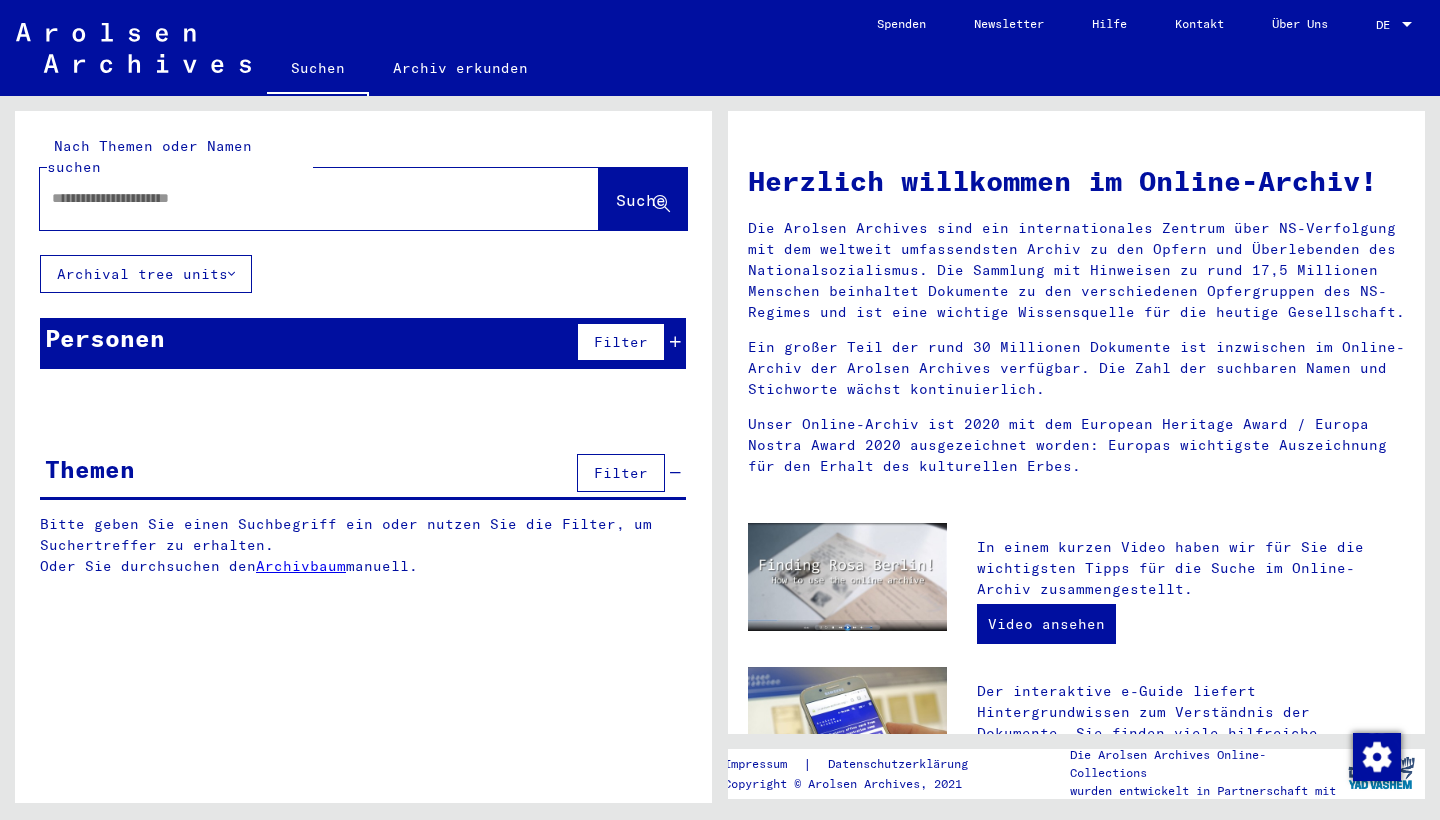 click on "Personen" at bounding box center (105, 338) 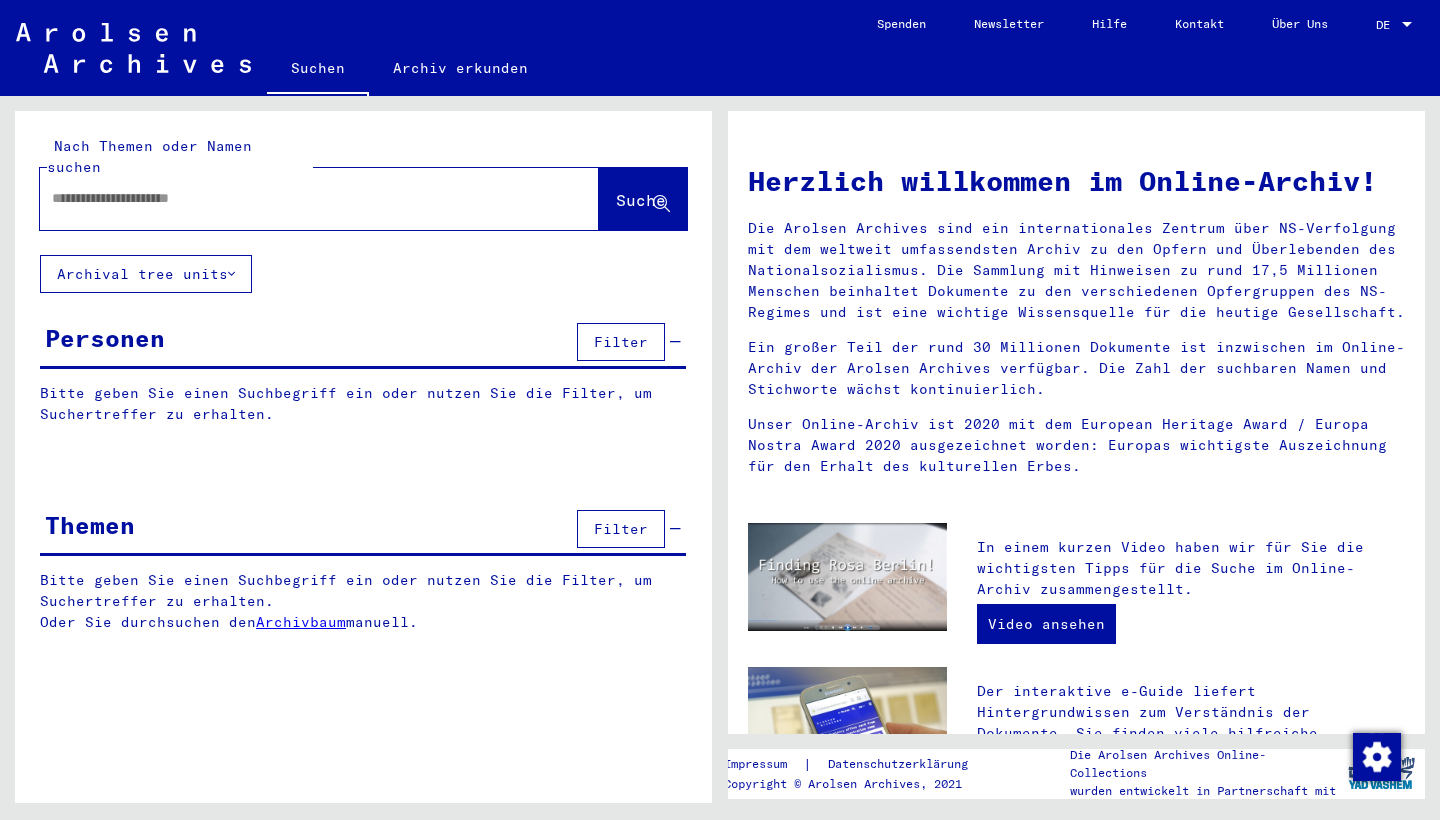 click on "Bitte geben Sie einen Suchbegriff ein oder nutzen Sie die Filter, um Suchertreffer zu erhalten.  Signature Nachname Vorname Geburtsname Geburt‏ Geburtsdatum Prisoner # Vater (Adoptivvater) Mutter (Adoptivmutter) Religion Nationalität Beruf Haftstätte Sterbedatum Letzter Wohnort Letzter Wohnort (Land) Haftstätte Letzter Wohnort (Provinz) Letzter Wohnort (Ort) Letzter Wohnort (Stadtteil) Letzter Wohnort (Straße) Letzter Wohnort (Hausnummer) Signature Nachname Vorname Geburtsname Geburt‏ Geburtsdatum Prisoner #" at bounding box center (363, 419) 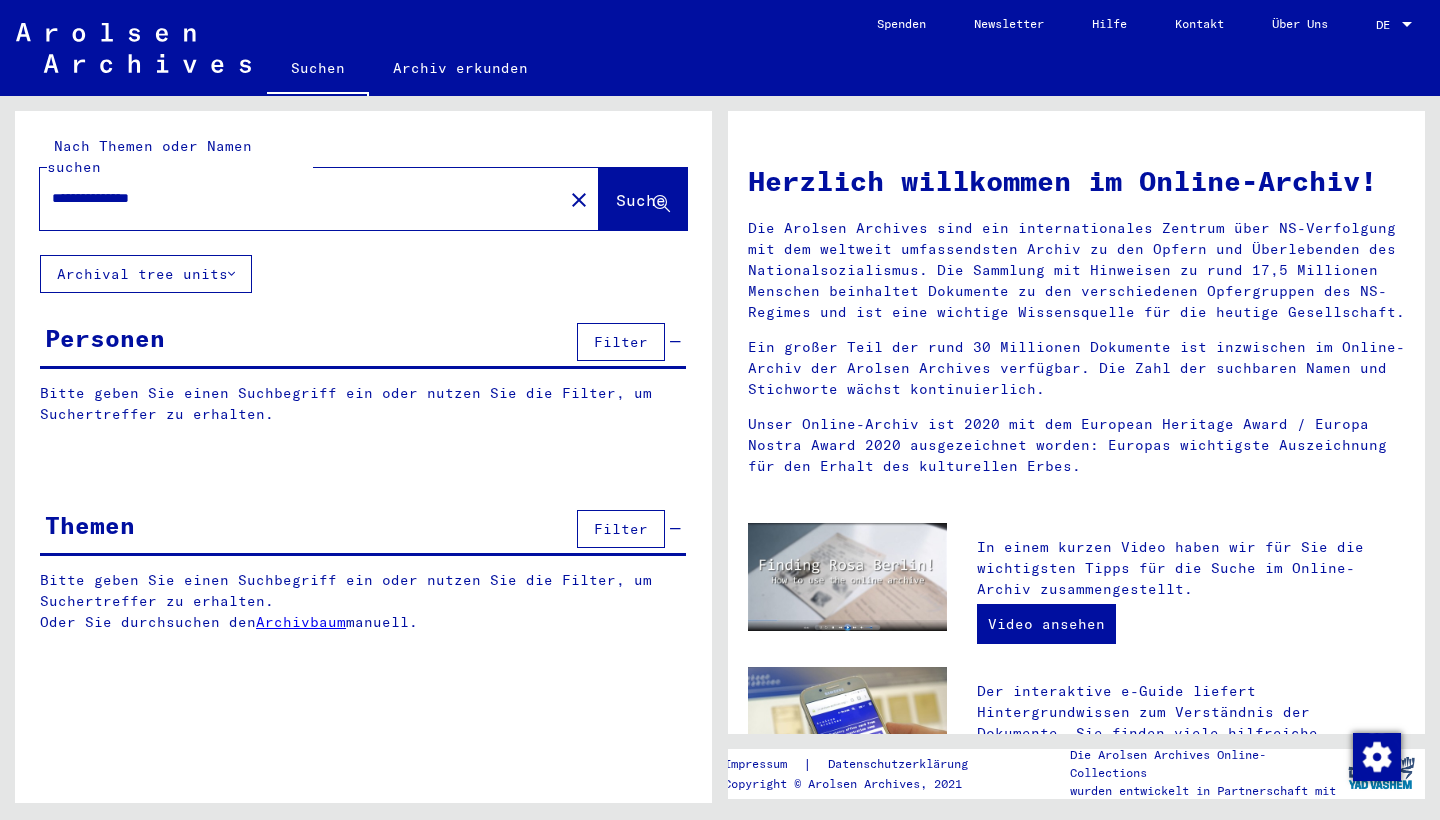 type on "**********" 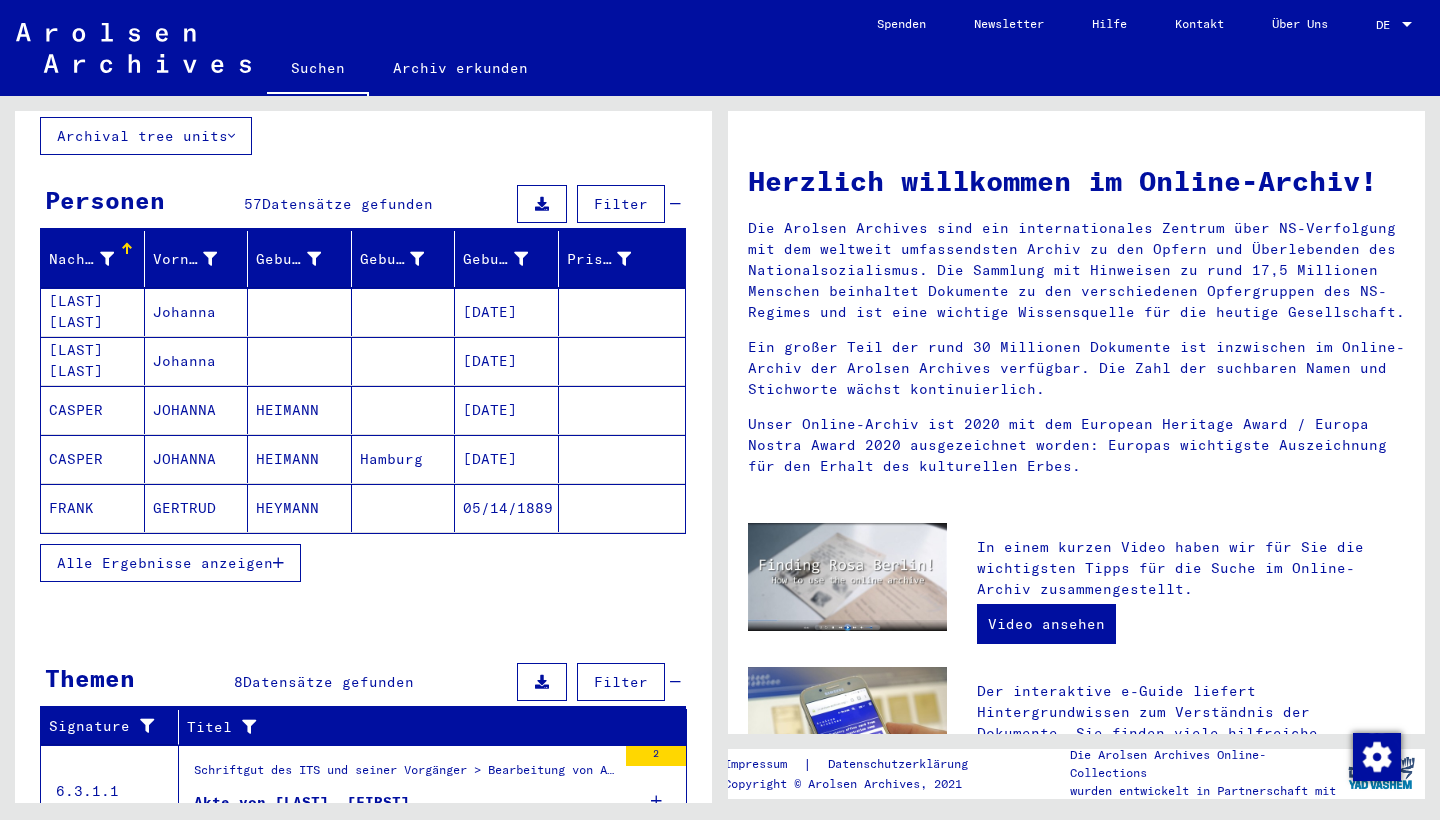 scroll, scrollTop: 157, scrollLeft: 0, axis: vertical 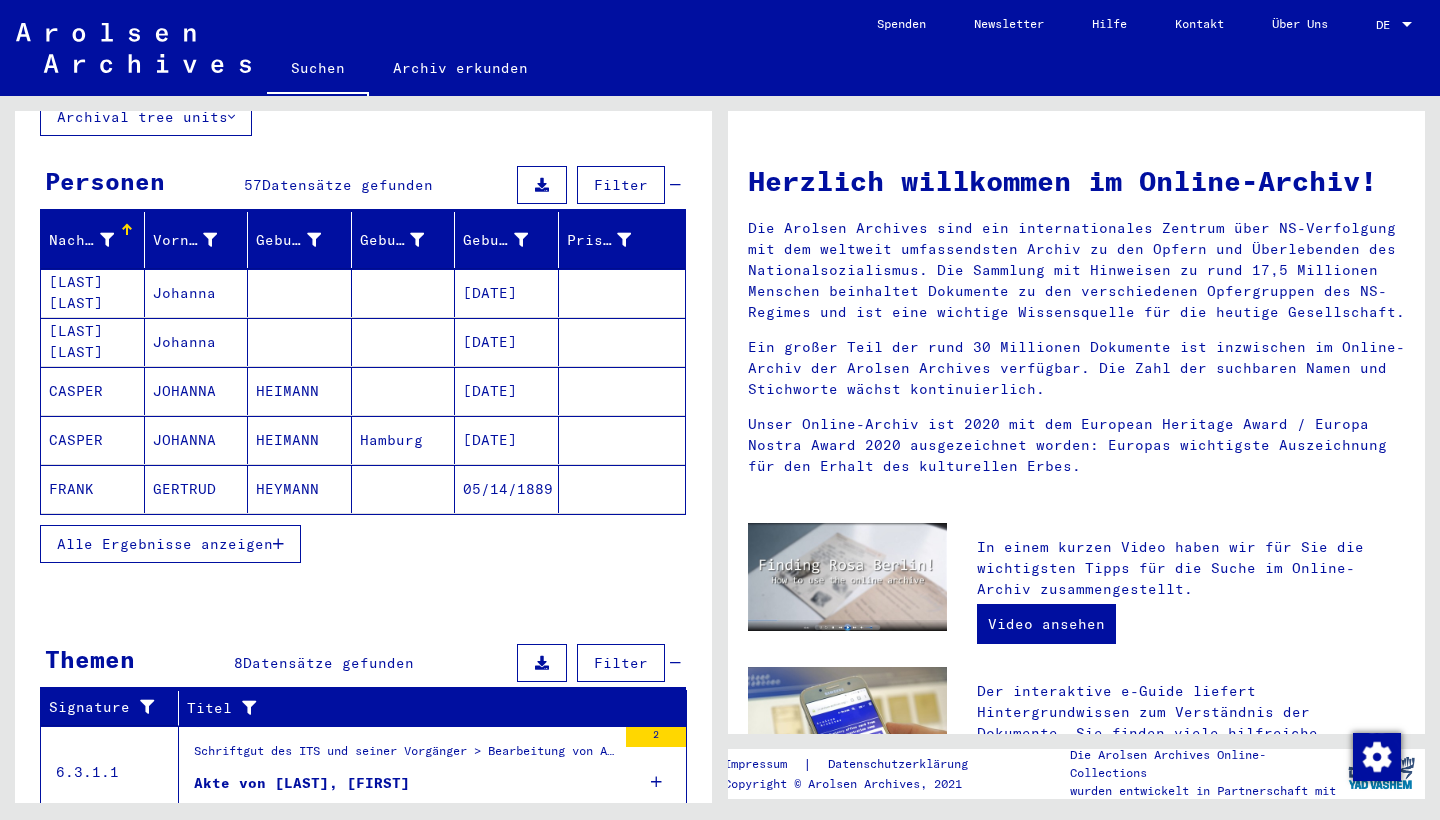 click on "Alle Ergebnisse anzeigen" at bounding box center (165, 544) 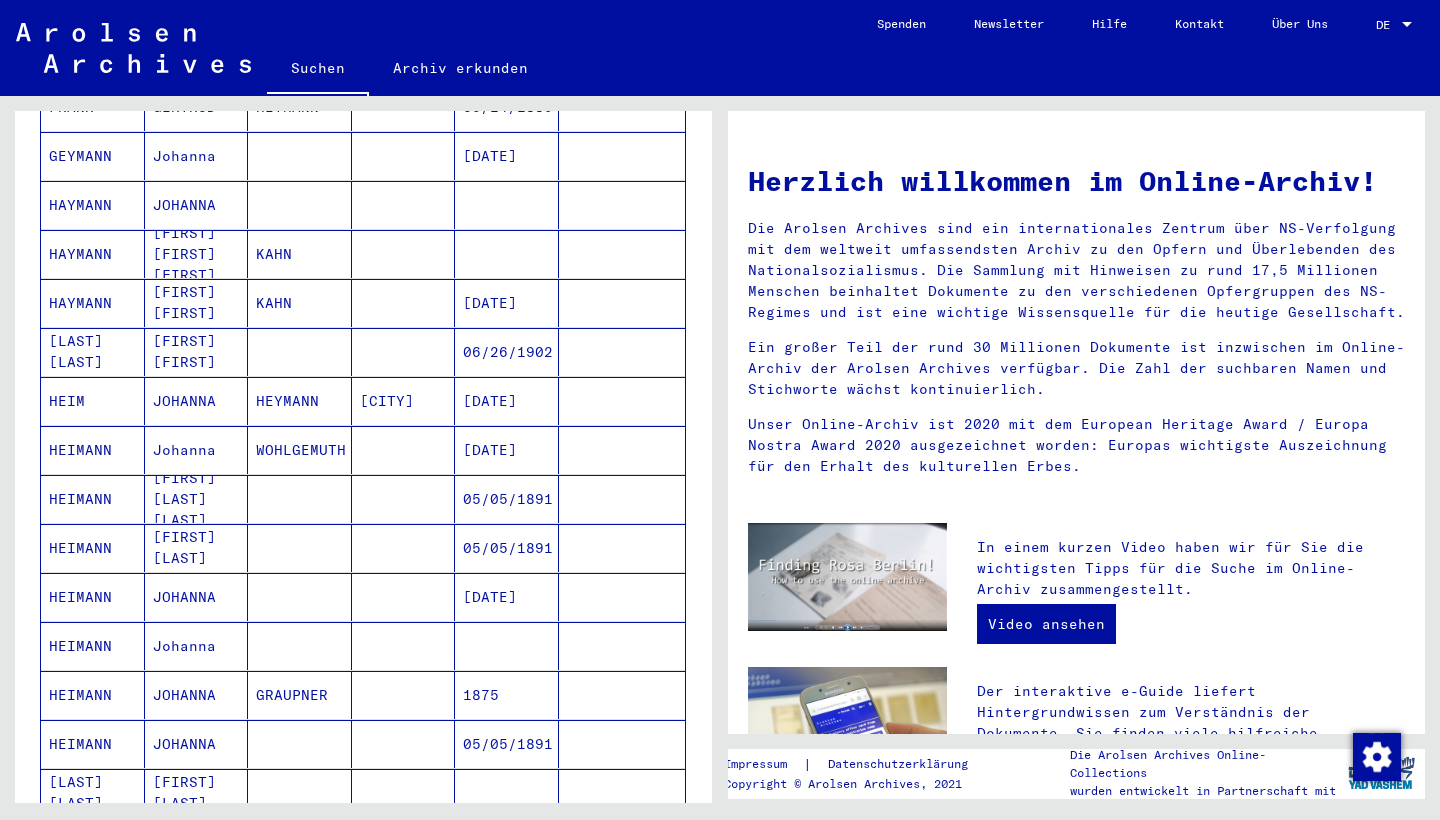 scroll, scrollTop: 549, scrollLeft: 0, axis: vertical 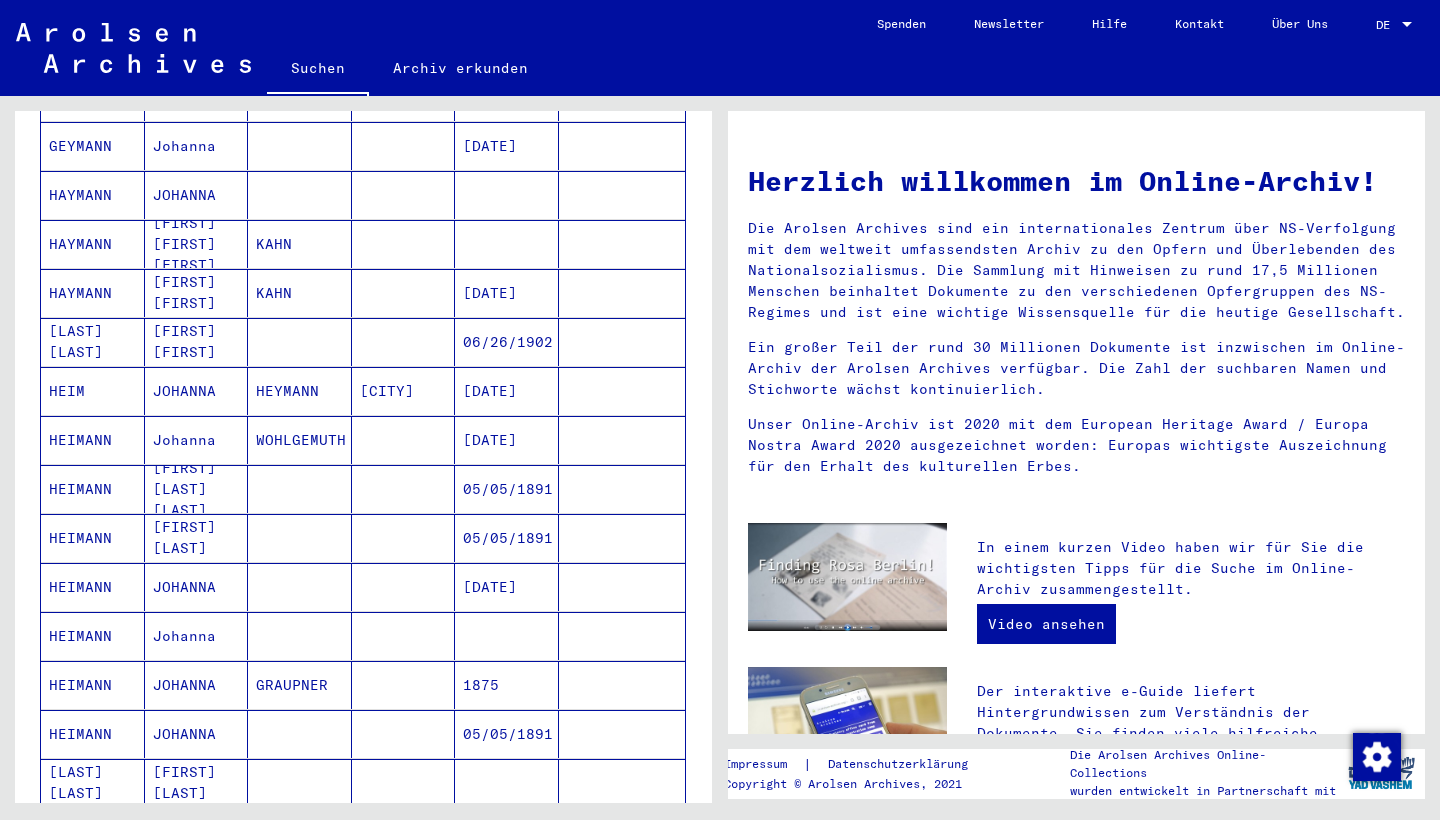 click on "[FIRST] [LAST] [LAST]" at bounding box center (197, 538) 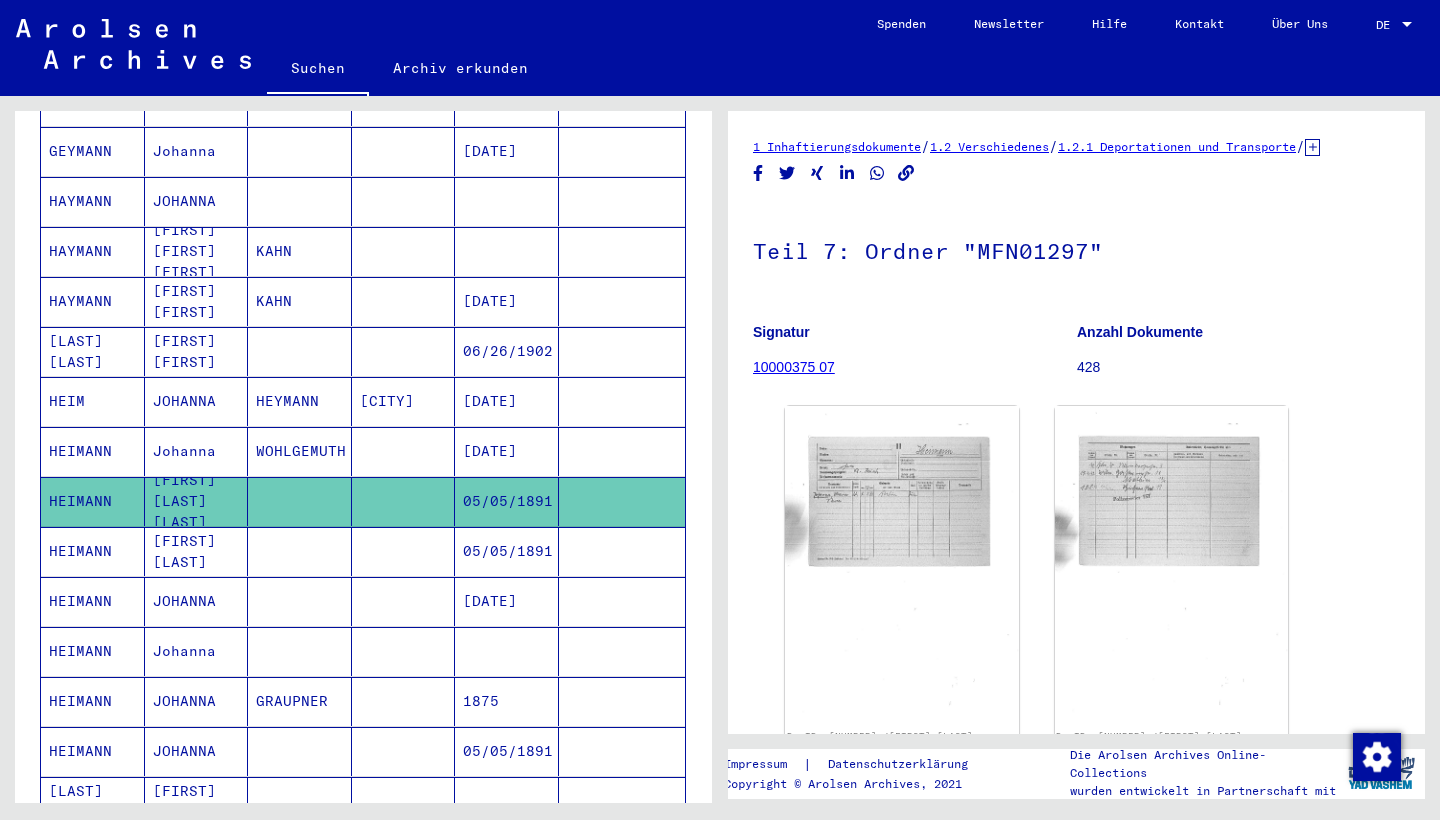 click on "[FIRST] [LAST]" at bounding box center (197, 601) 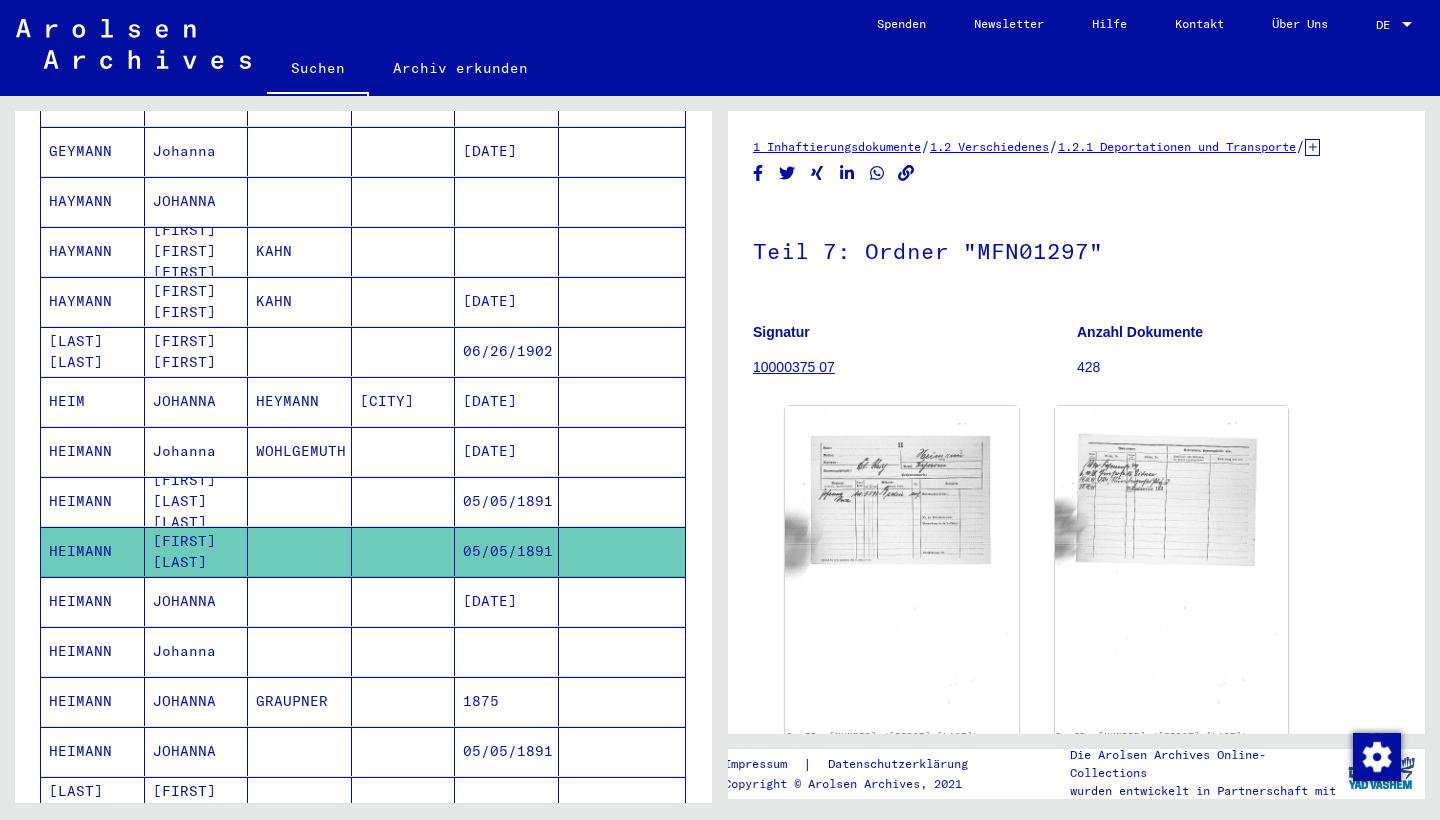 scroll, scrollTop: 0, scrollLeft: 0, axis: both 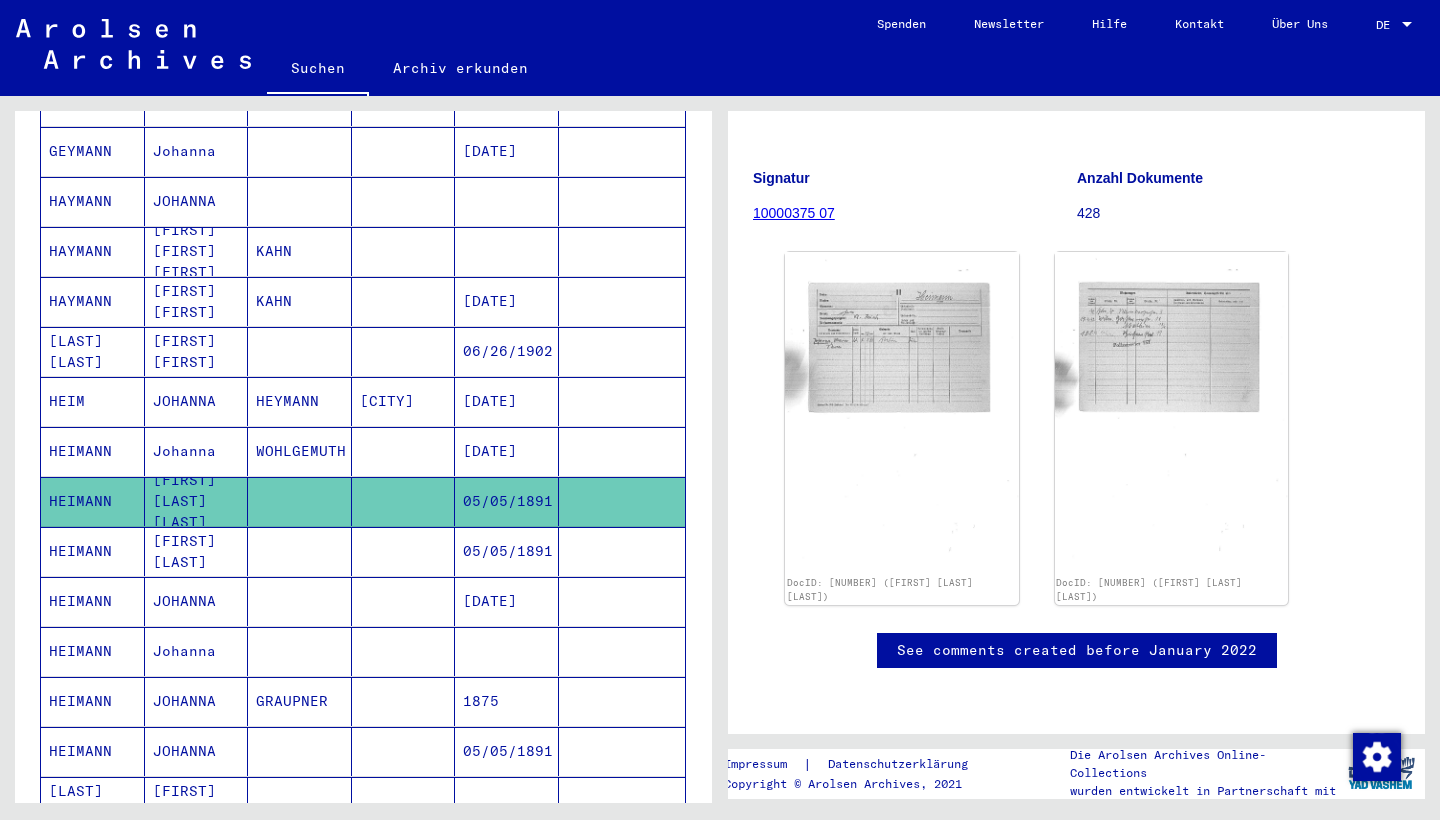 click on "JOHANNA" at bounding box center [197, 651] 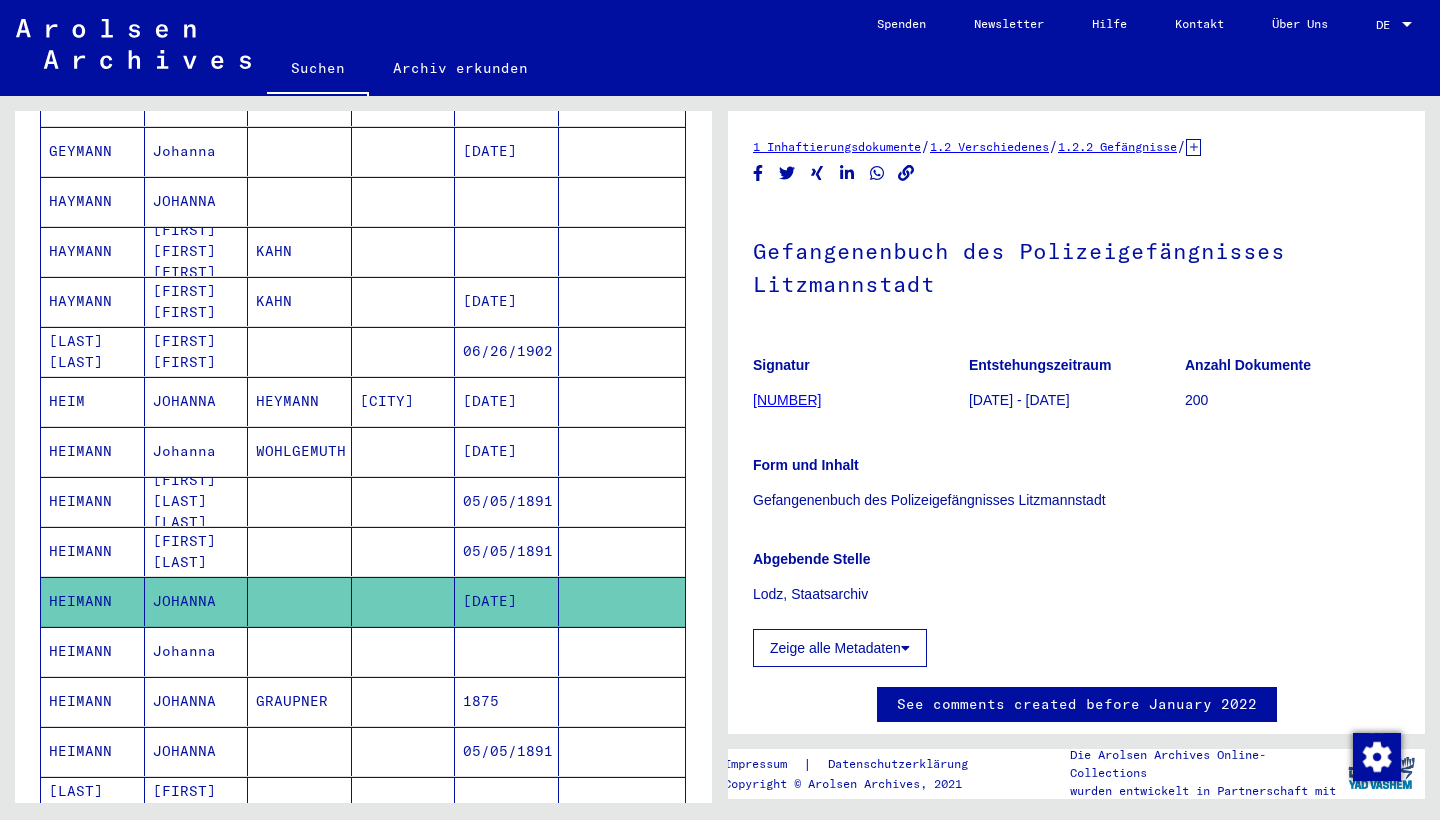 scroll, scrollTop: 0, scrollLeft: 0, axis: both 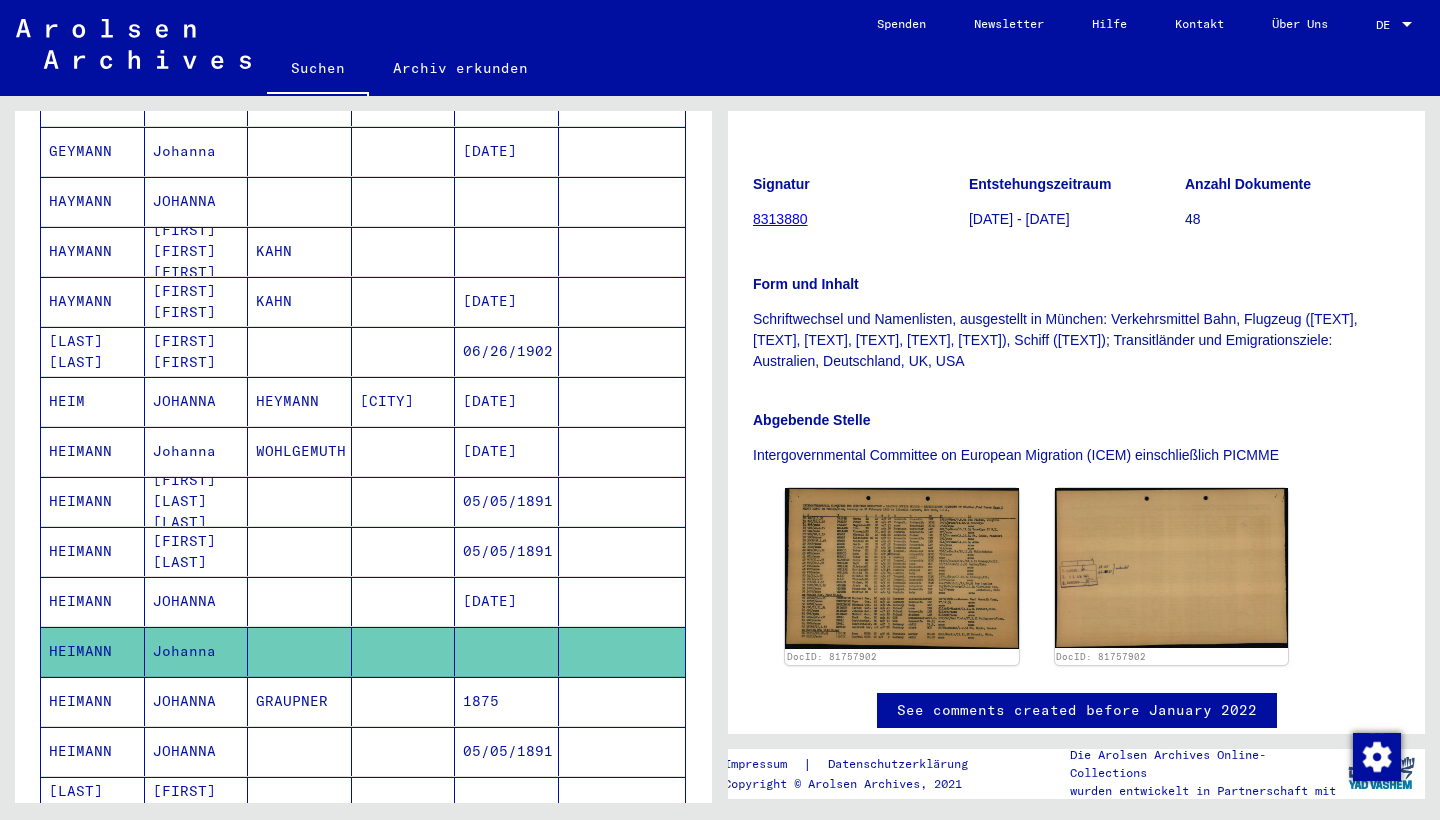 click on "JOHANNA" at bounding box center (197, 801) 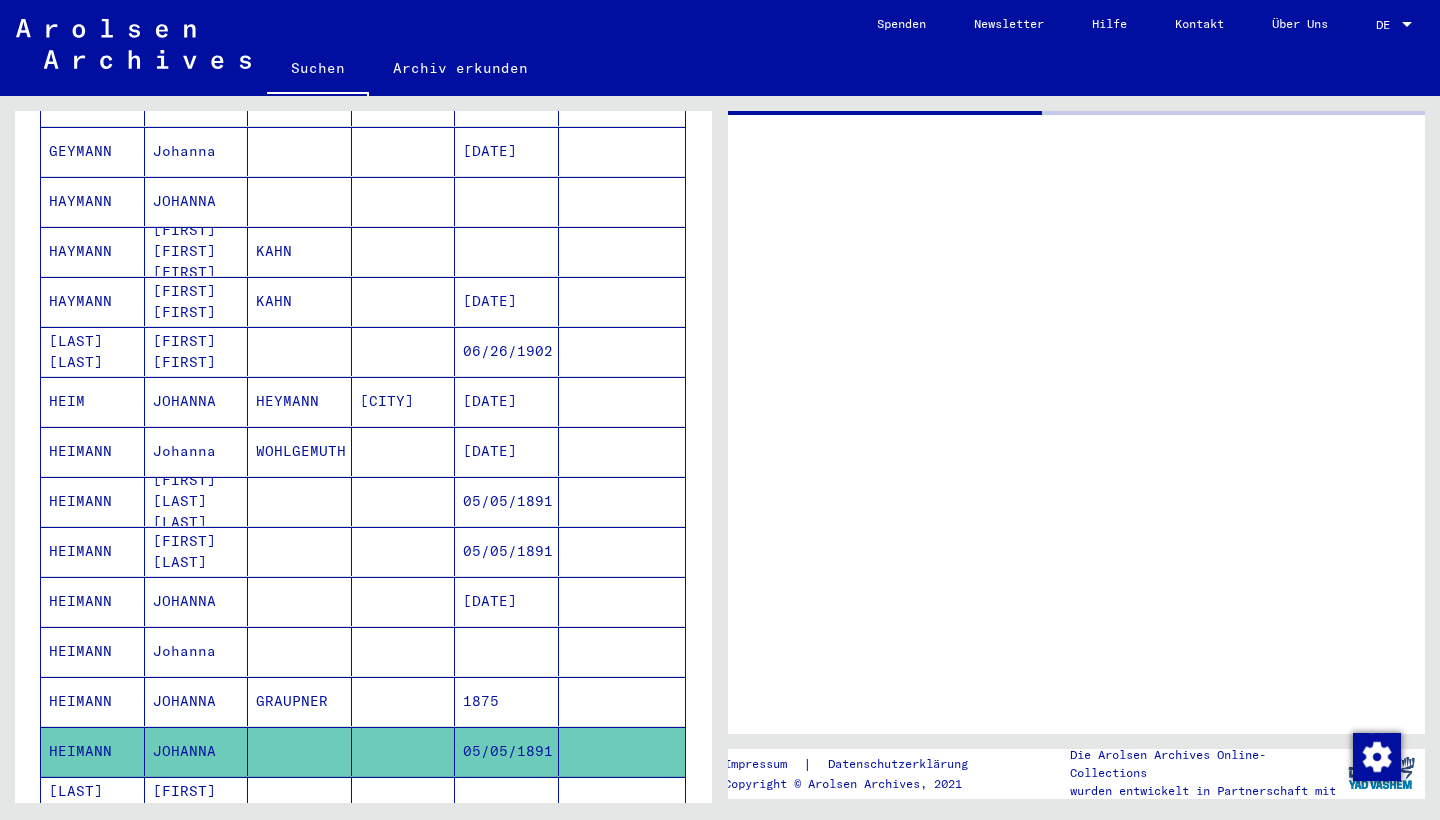 scroll, scrollTop: 0, scrollLeft: 0, axis: both 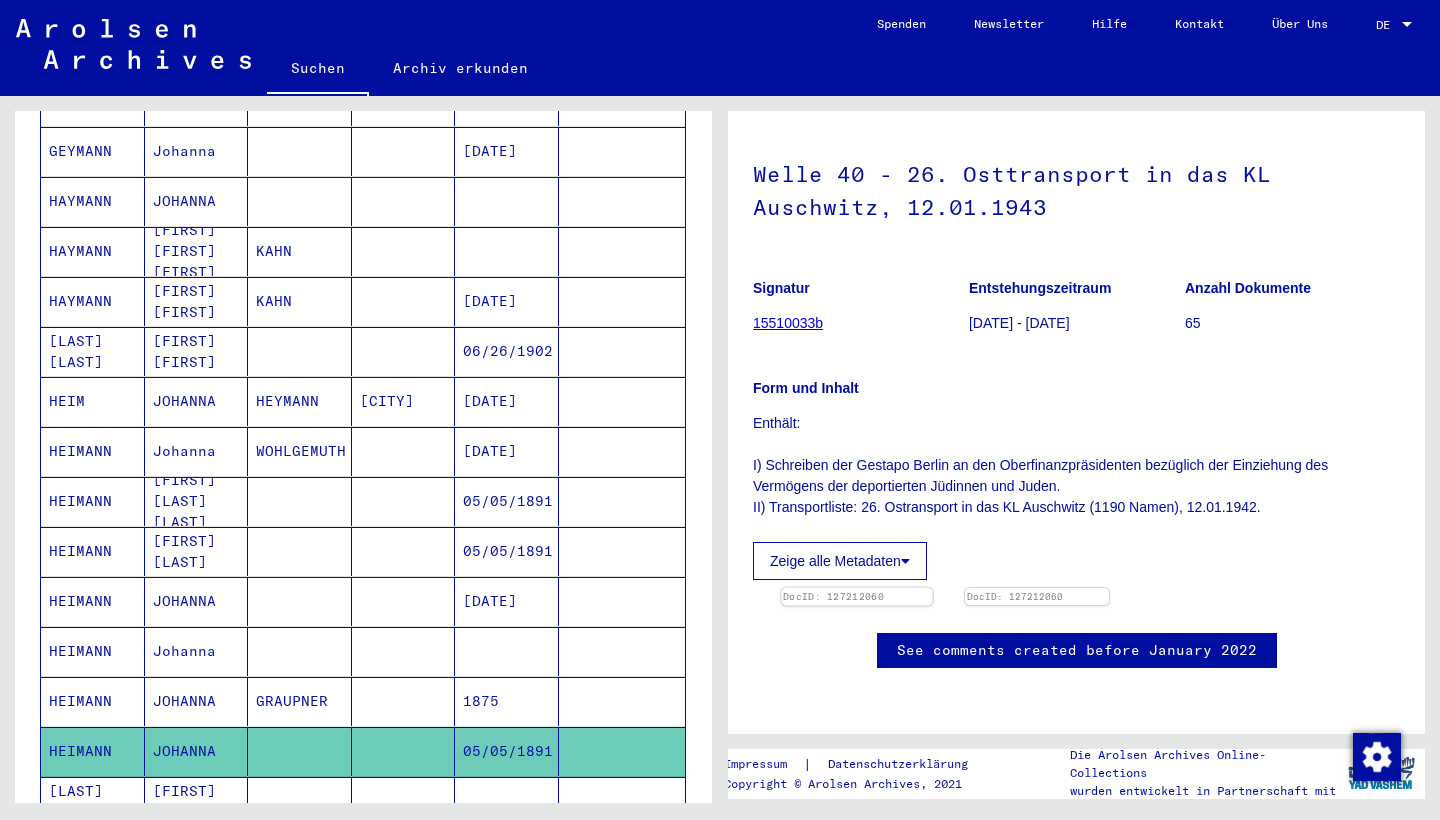 click 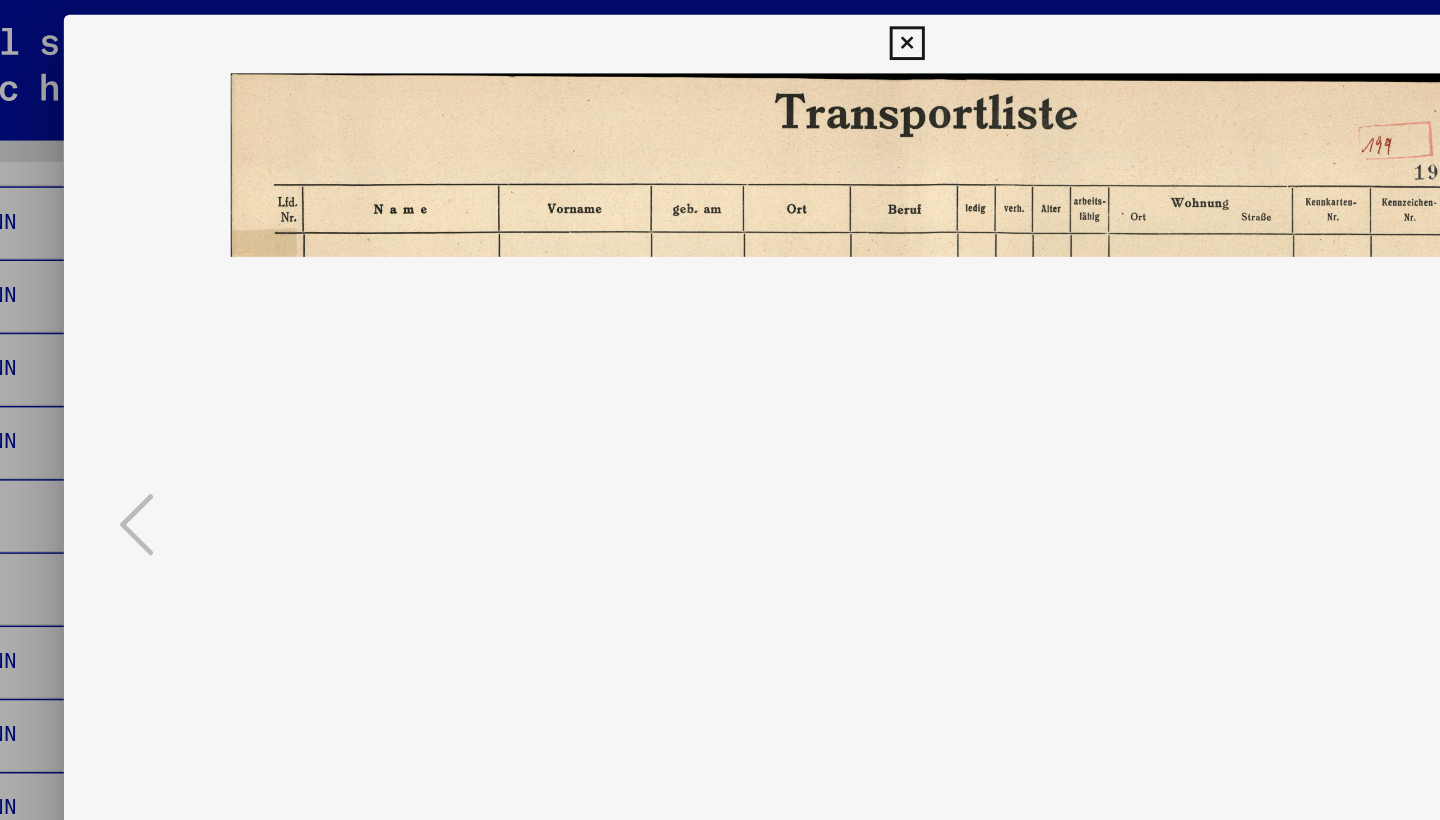 scroll, scrollTop: 0, scrollLeft: 0, axis: both 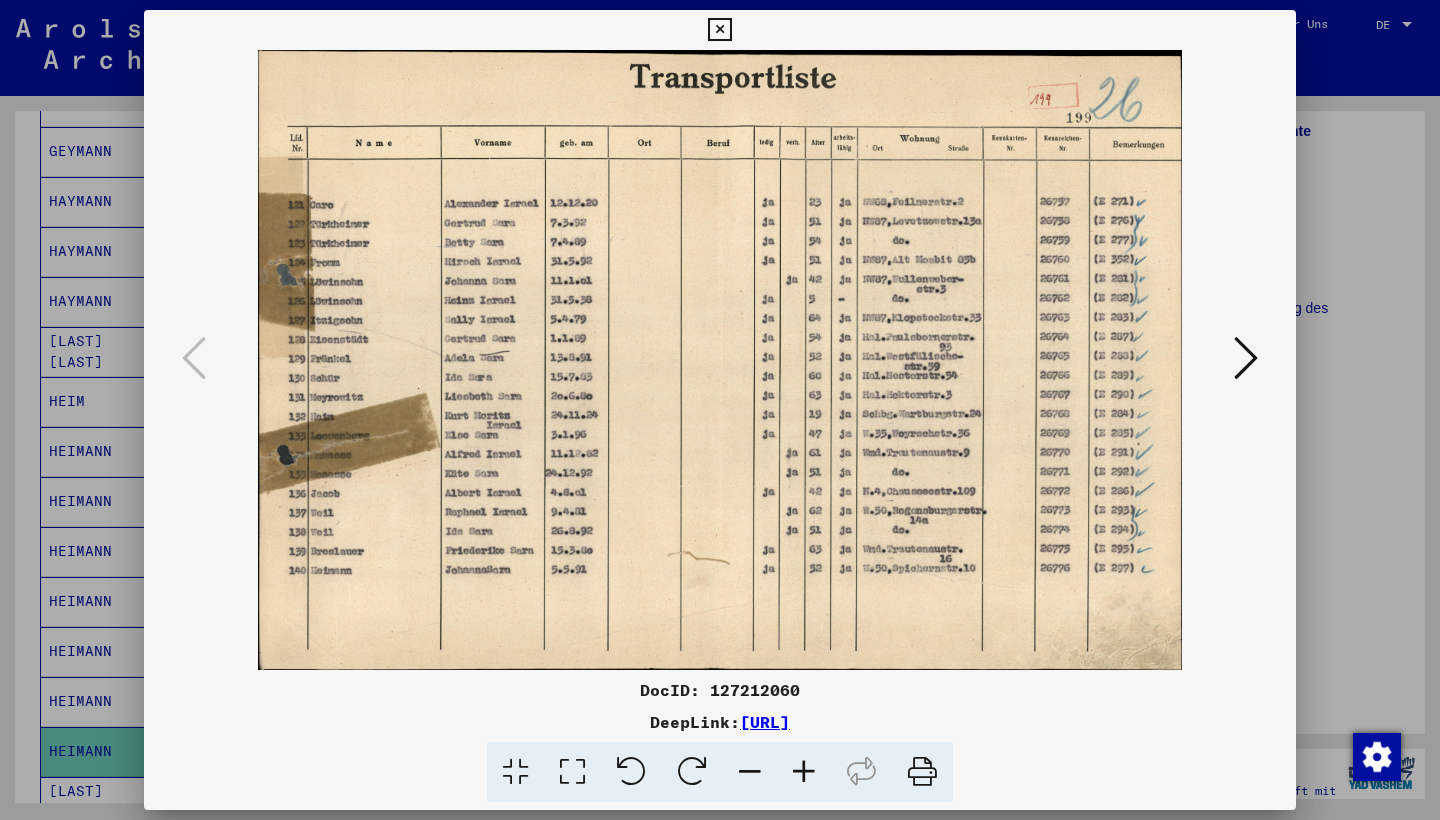 click at bounding box center [1246, 358] 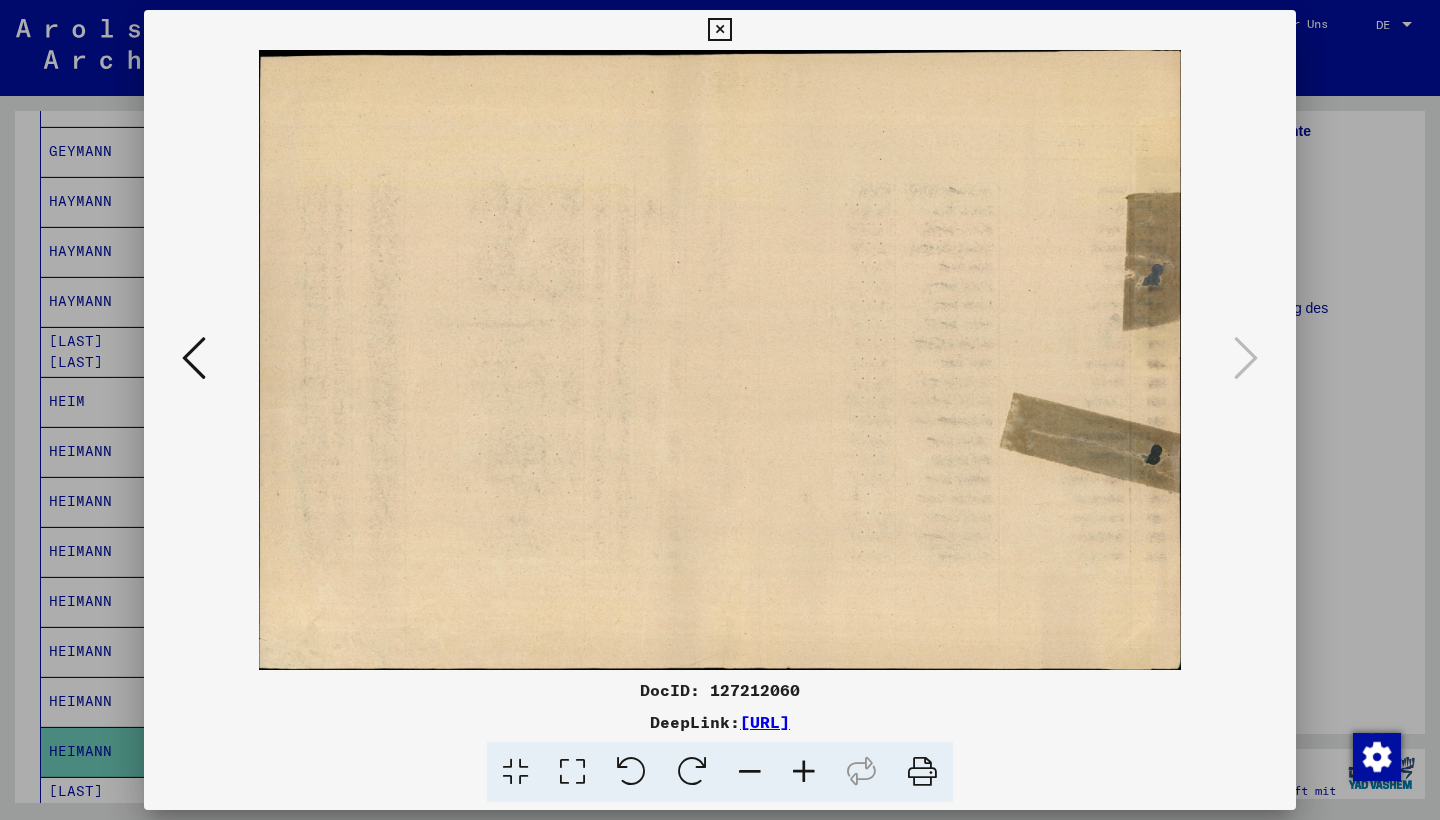 click at bounding box center [194, 358] 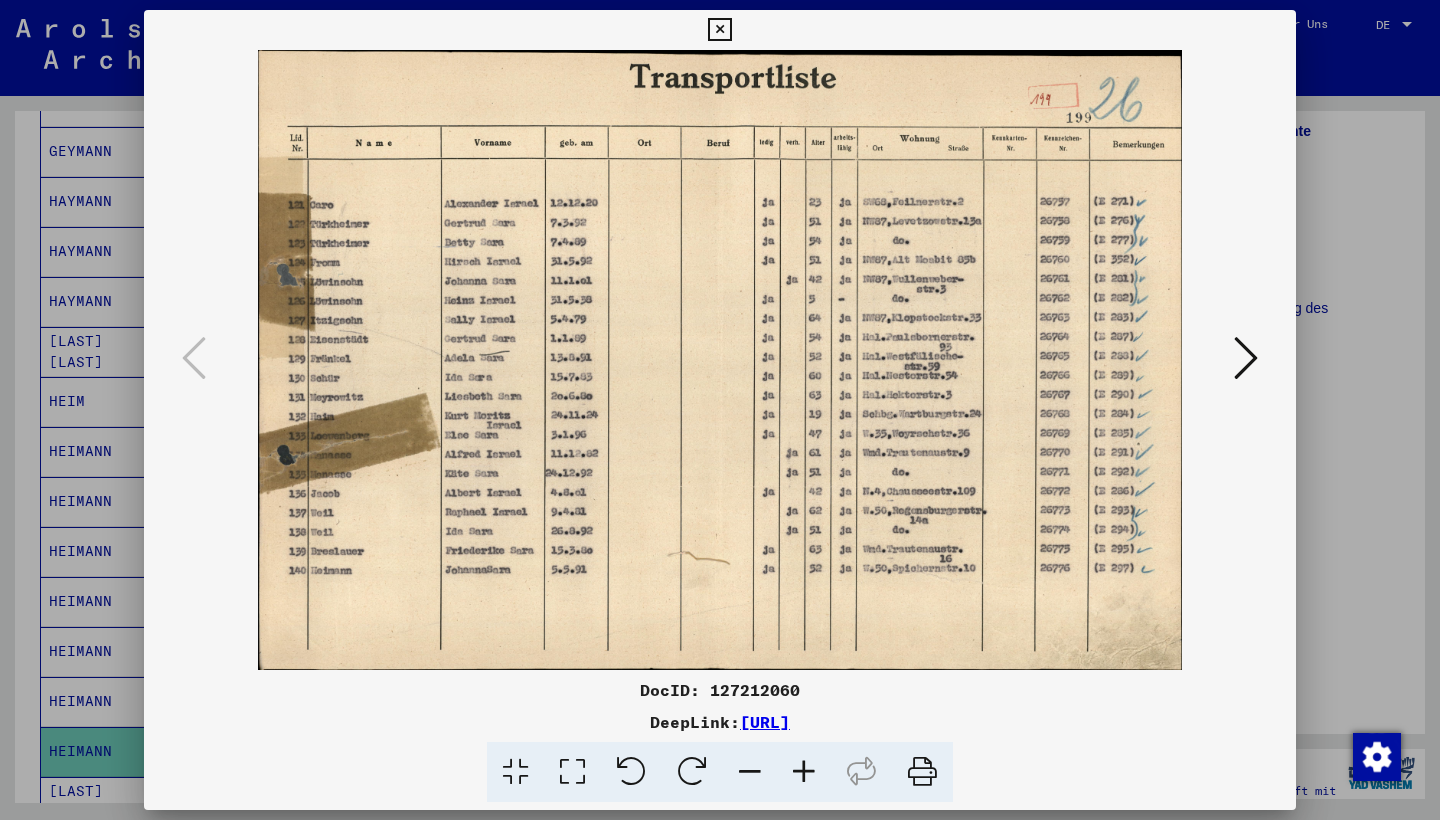 click at bounding box center (719, 30) 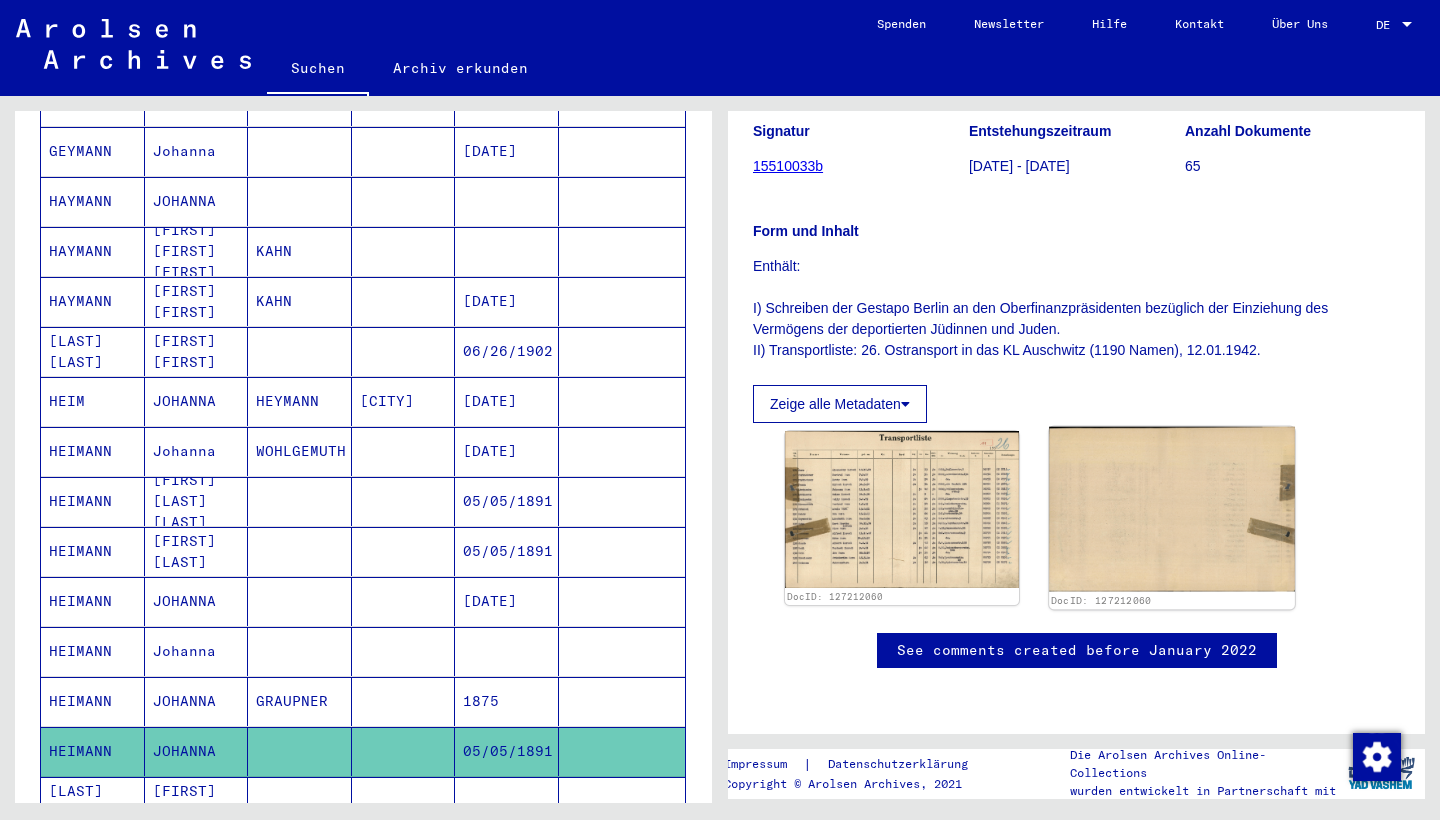 scroll, scrollTop: 698, scrollLeft: 0, axis: vertical 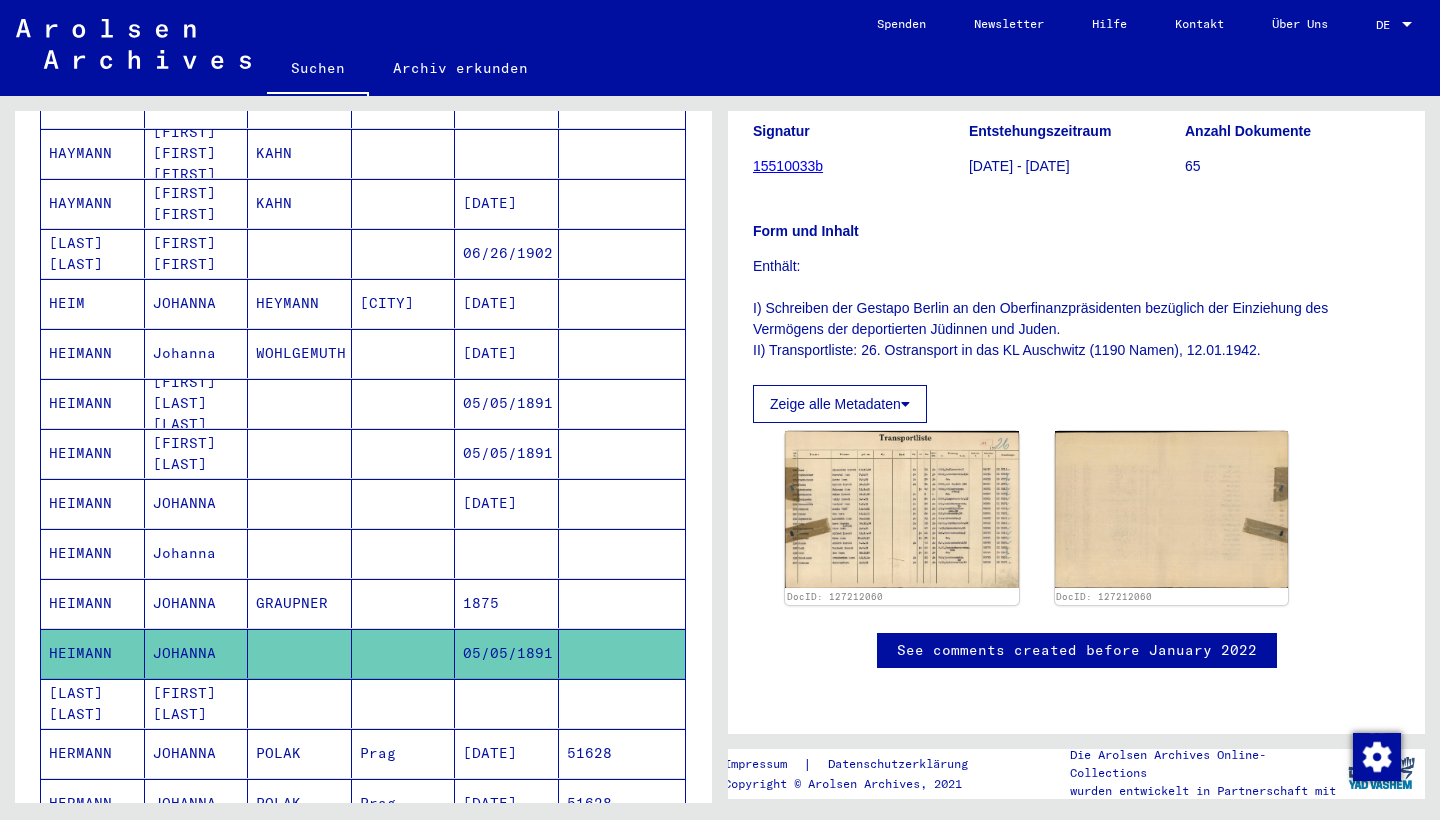 click on "[FIRST] [LAST]" at bounding box center (197, 753) 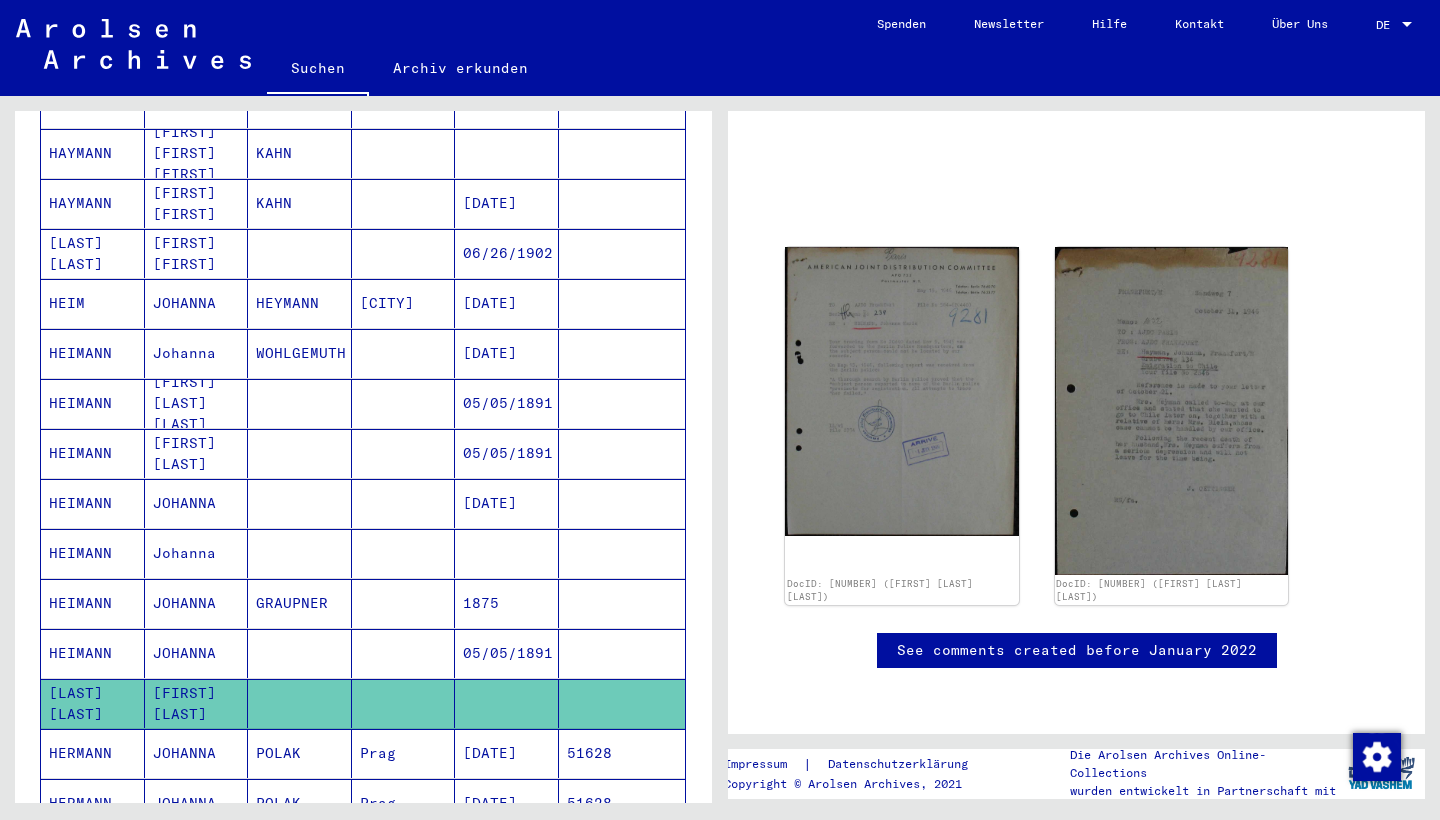 scroll, scrollTop: 164, scrollLeft: 0, axis: vertical 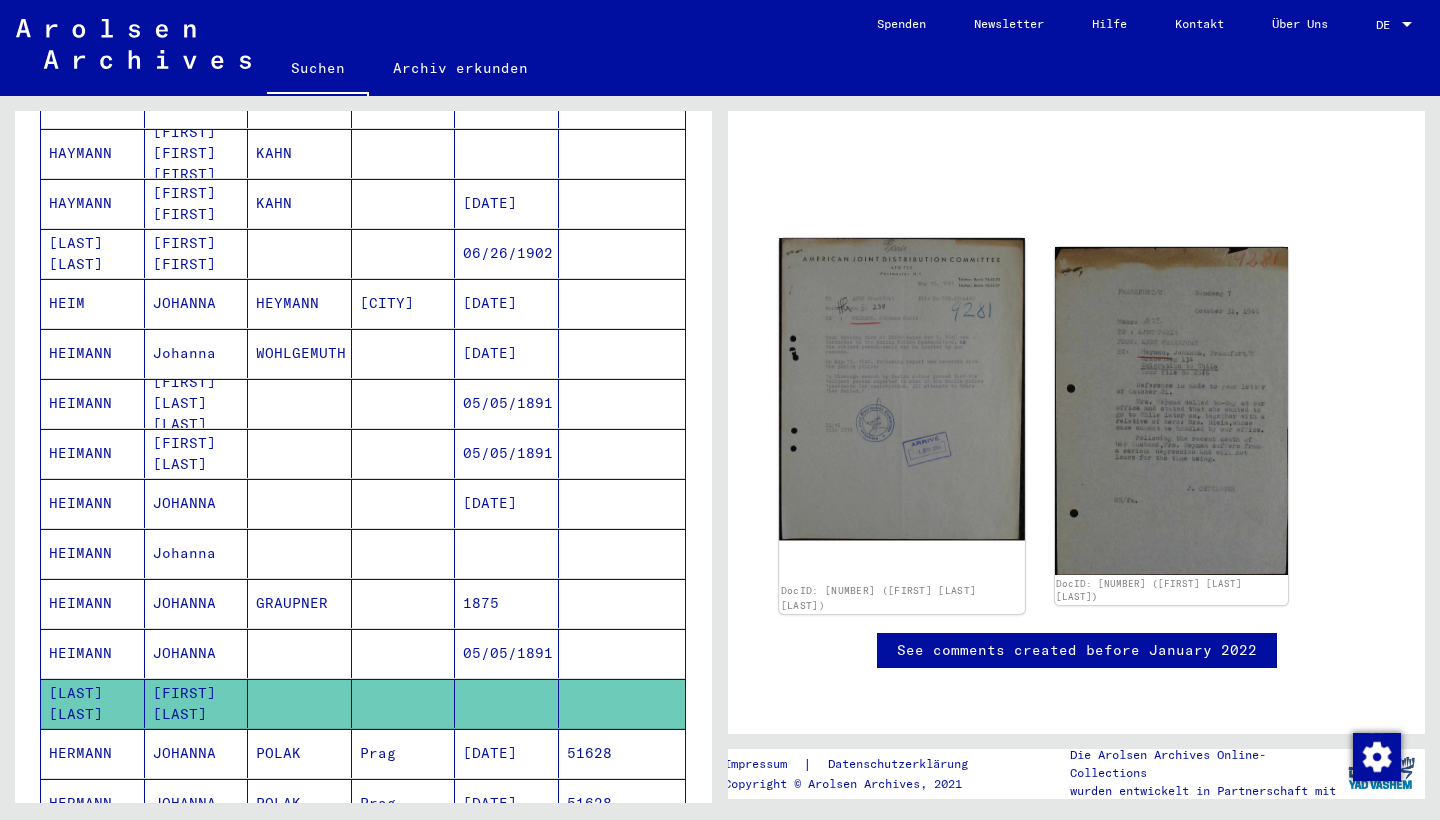 click 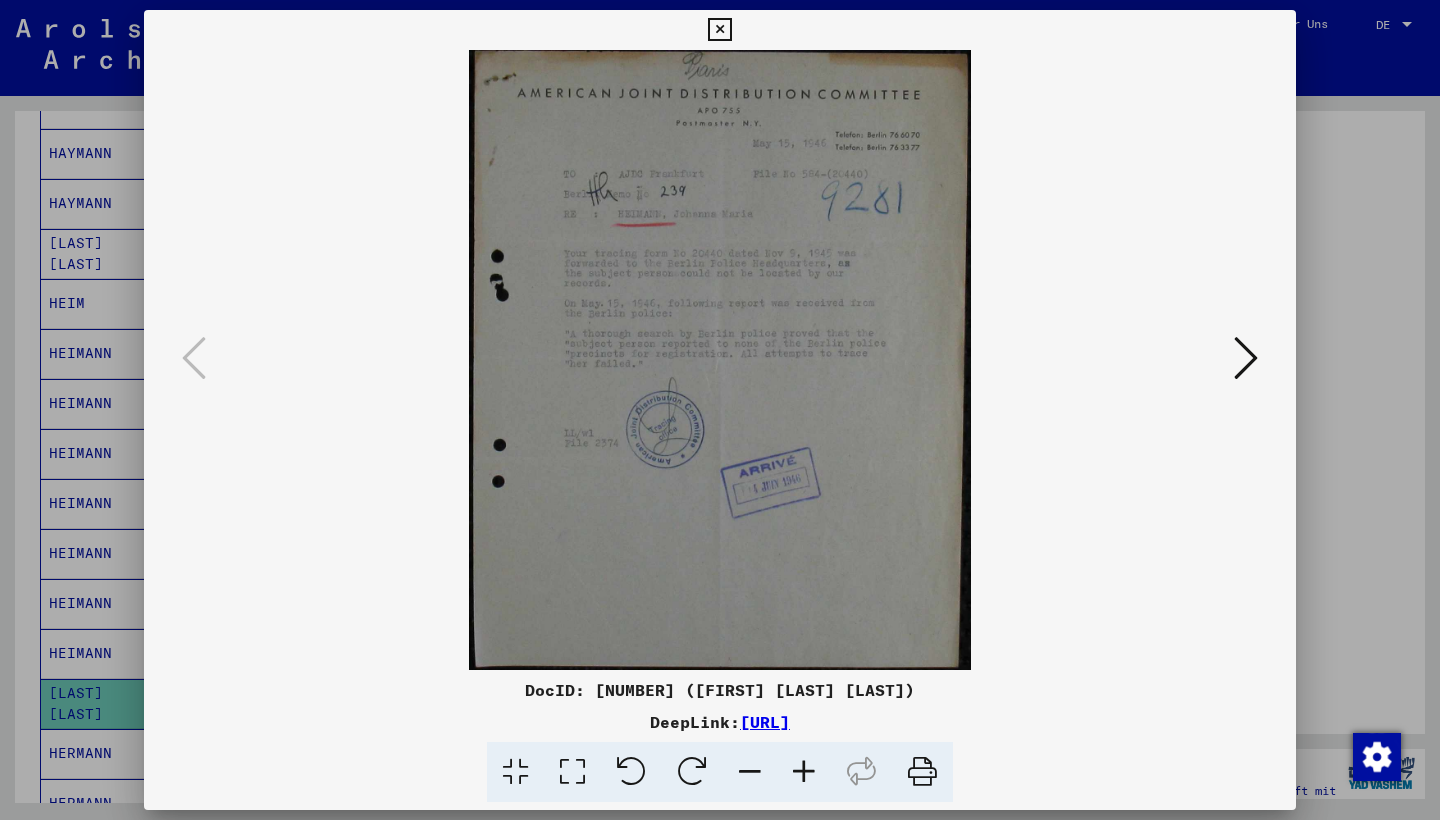 click at bounding box center (1246, 358) 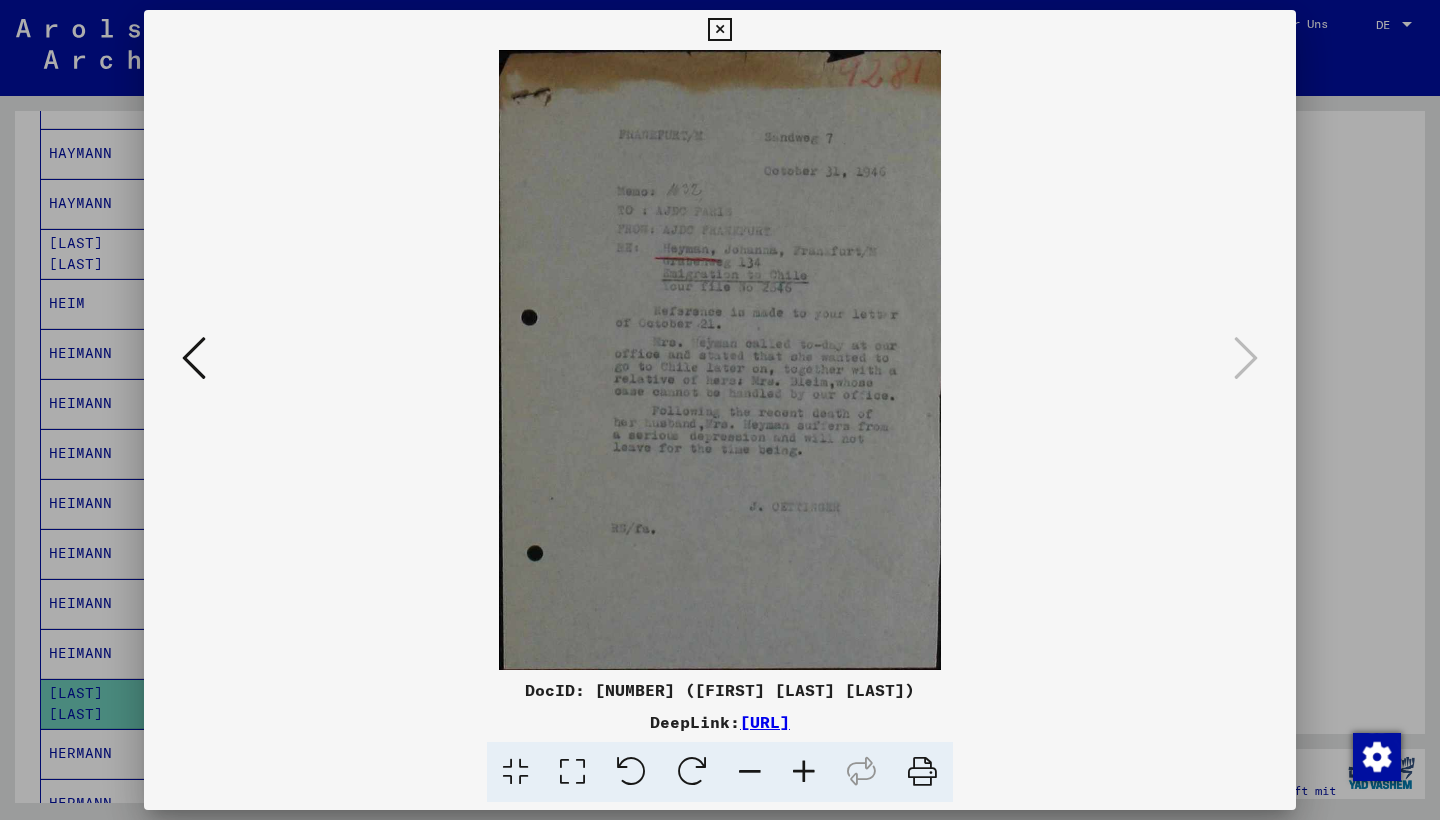click at bounding box center (194, 358) 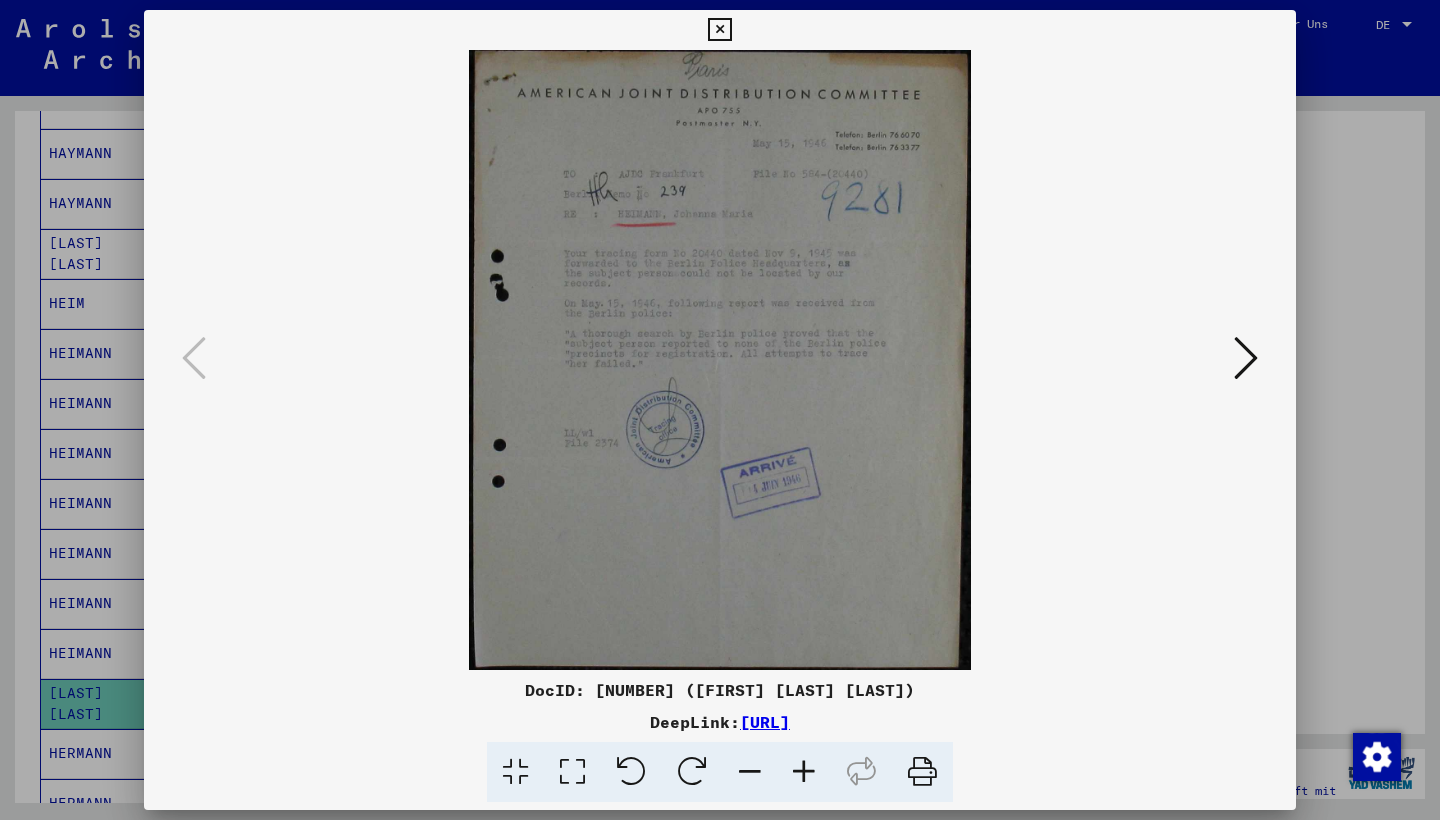 click at bounding box center (719, 30) 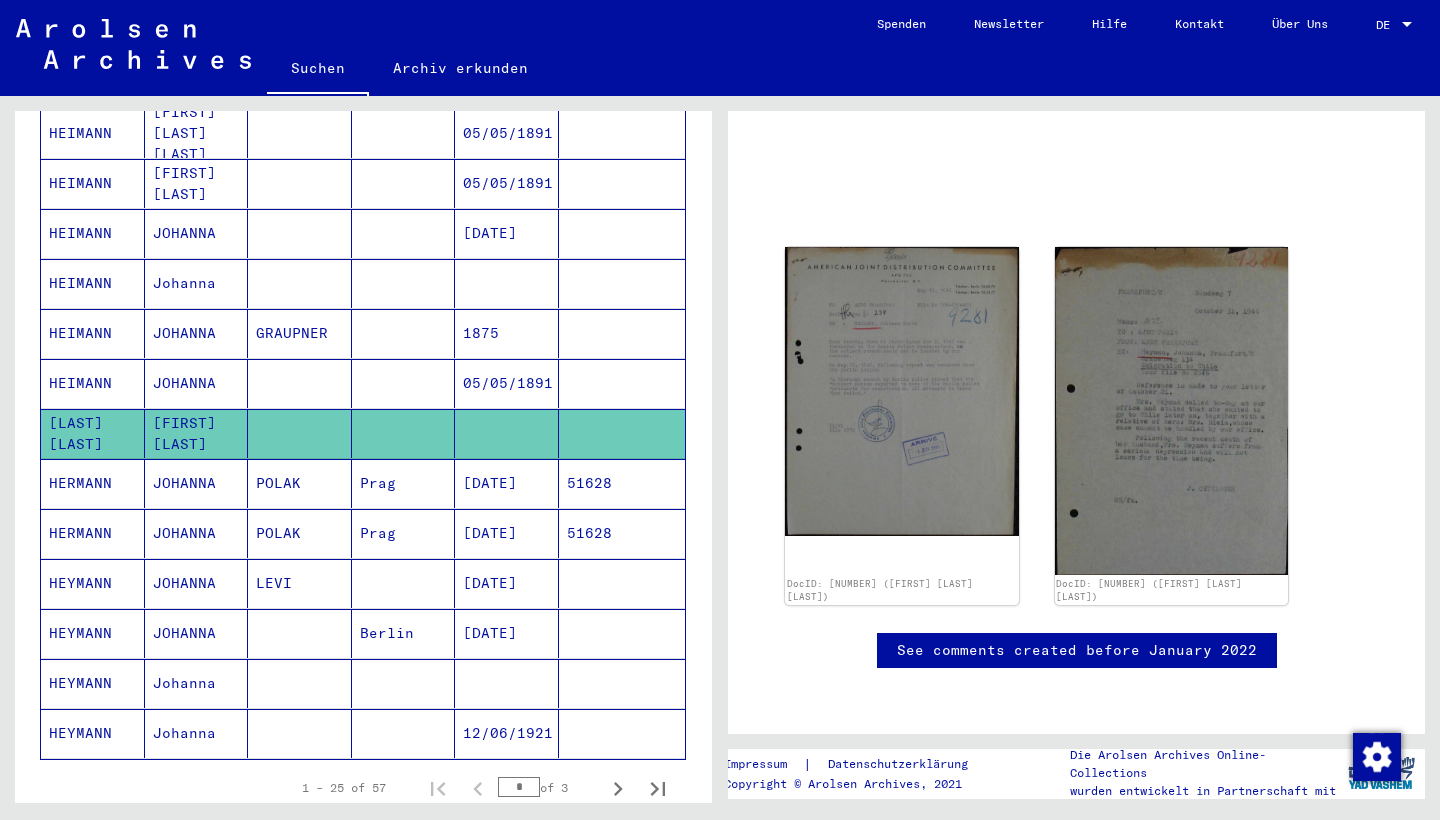 scroll, scrollTop: 925, scrollLeft: 0, axis: vertical 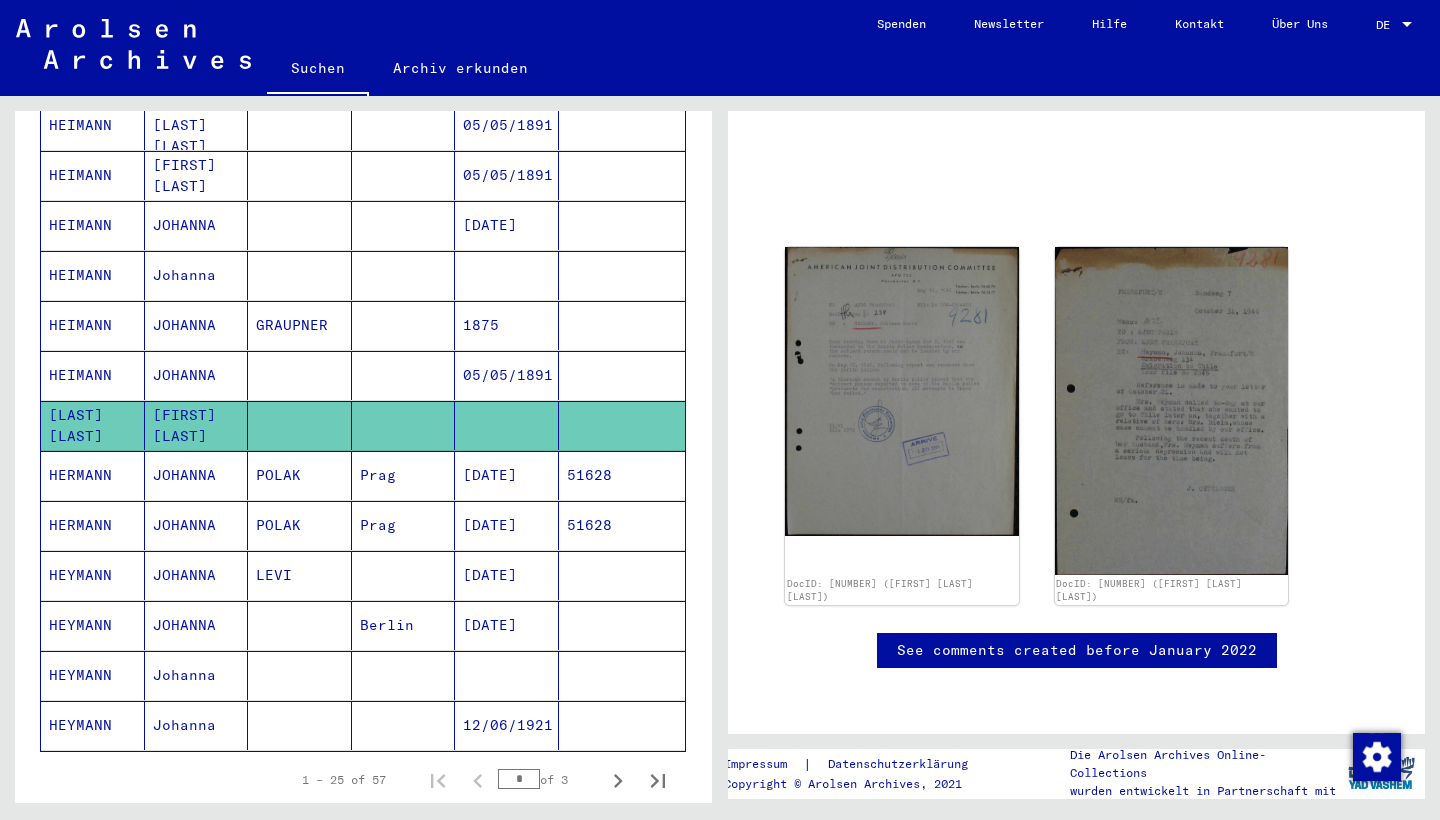 click on "Johanna" at bounding box center [197, 725] 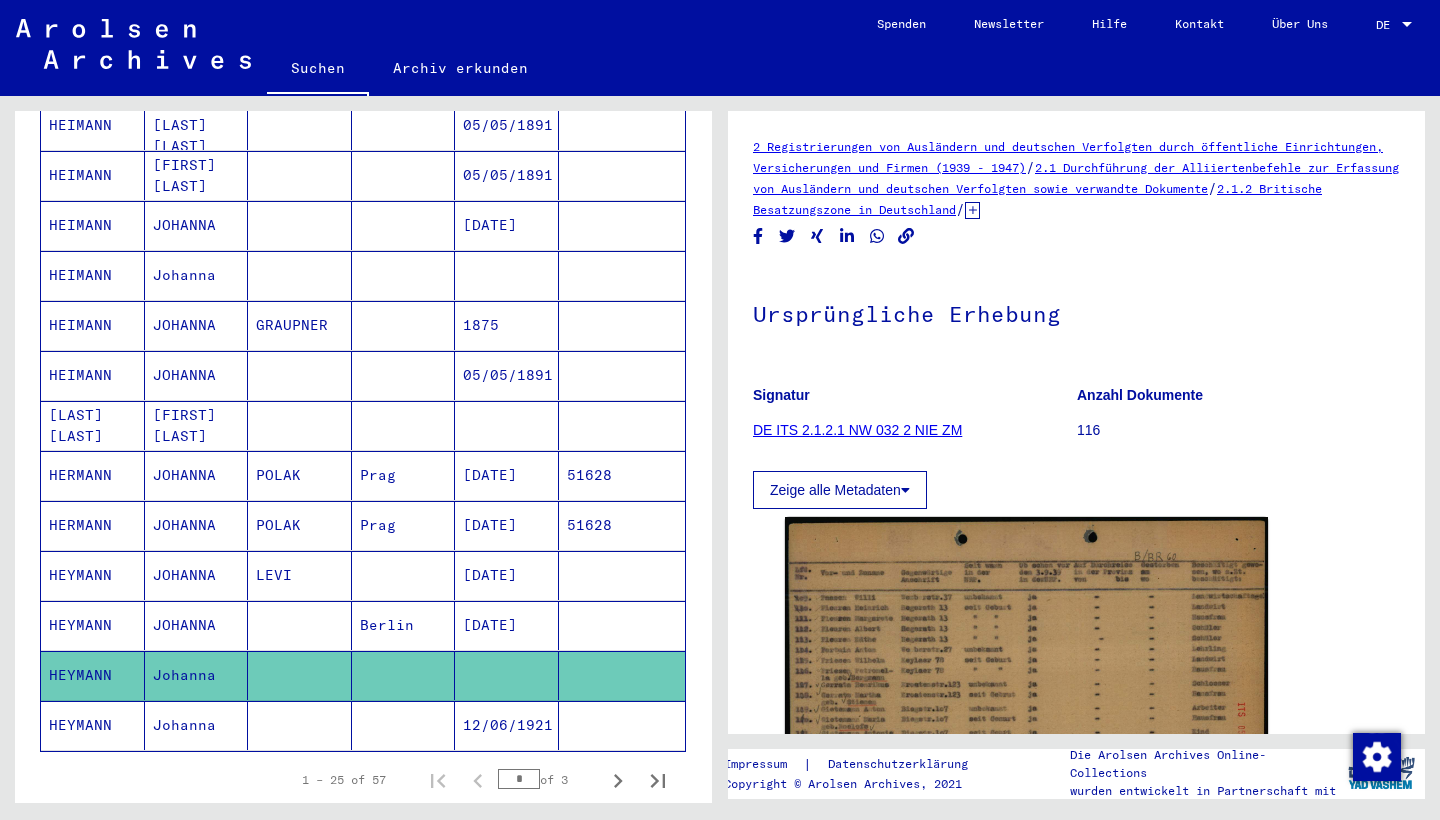 scroll, scrollTop: 0, scrollLeft: 0, axis: both 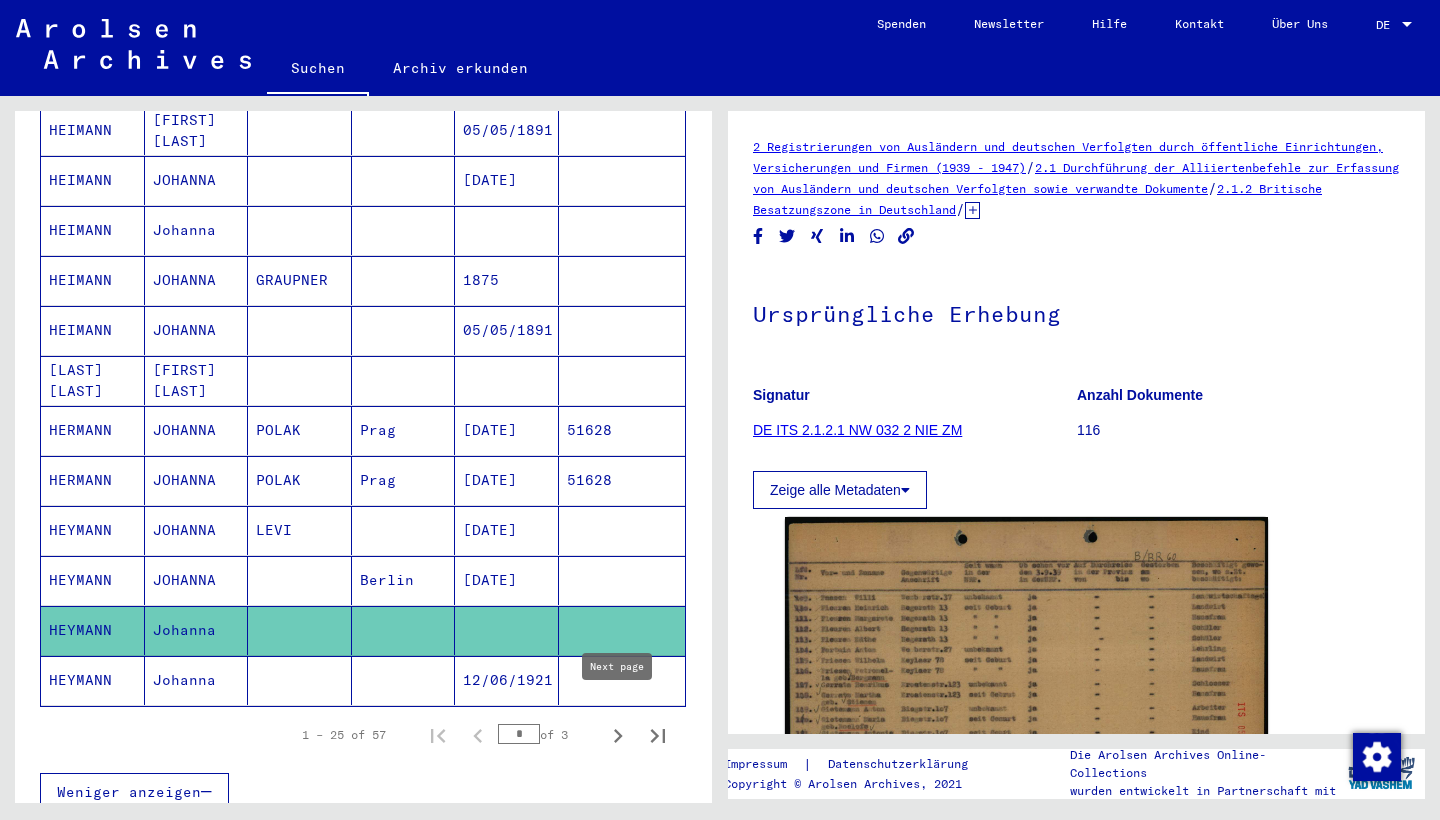 click 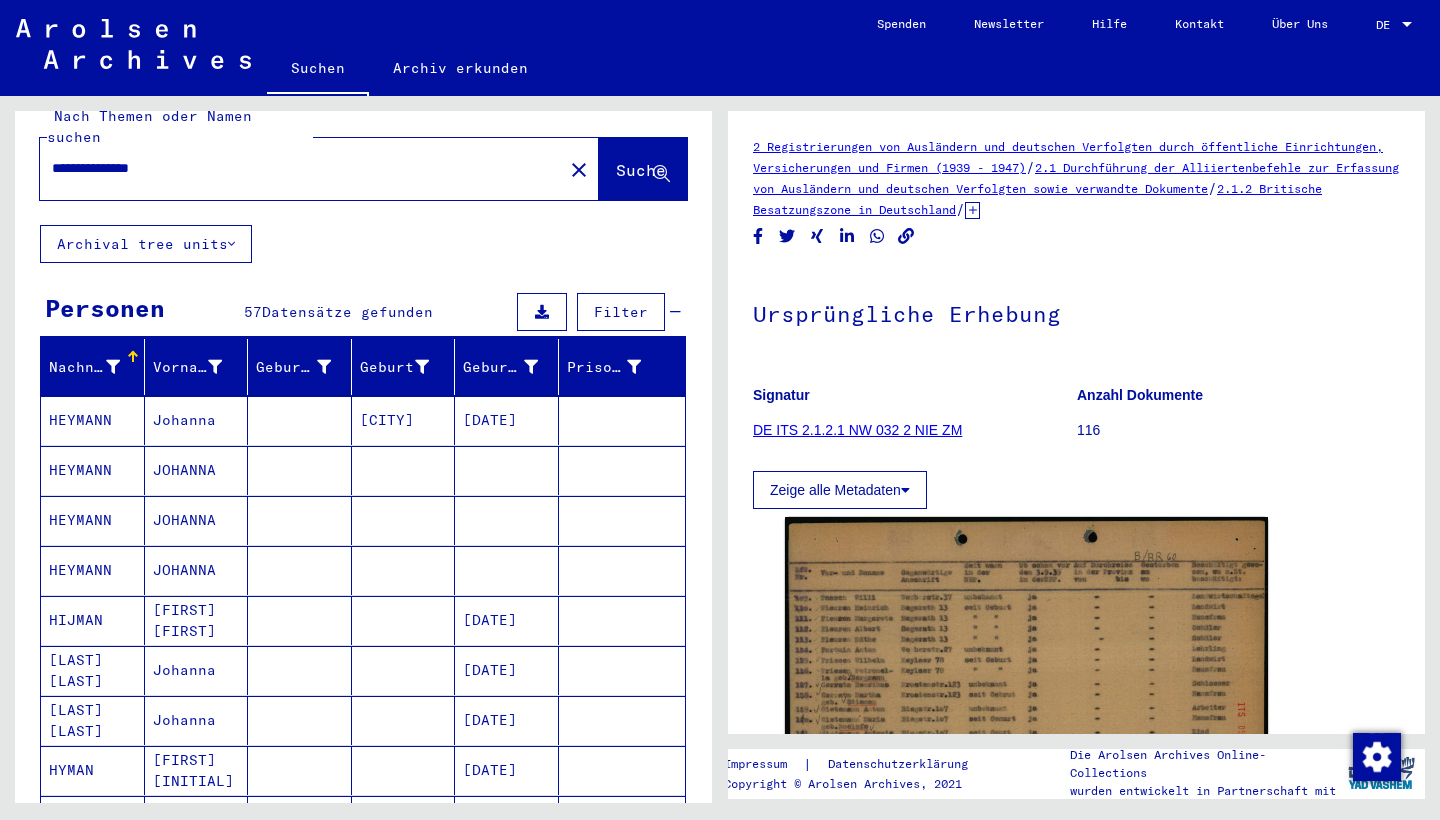 scroll, scrollTop: 34, scrollLeft: 0, axis: vertical 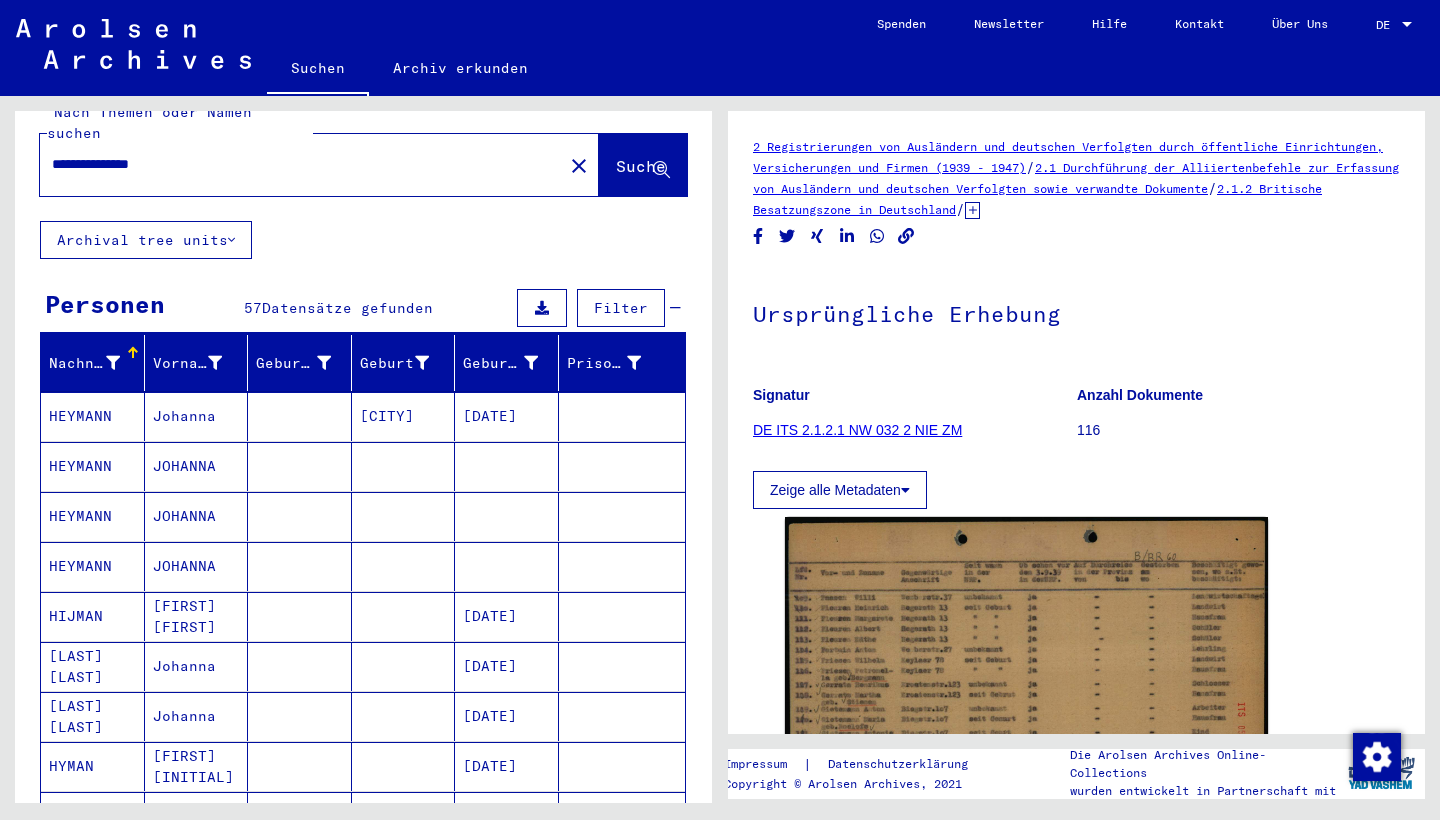 click at bounding box center [507, 516] 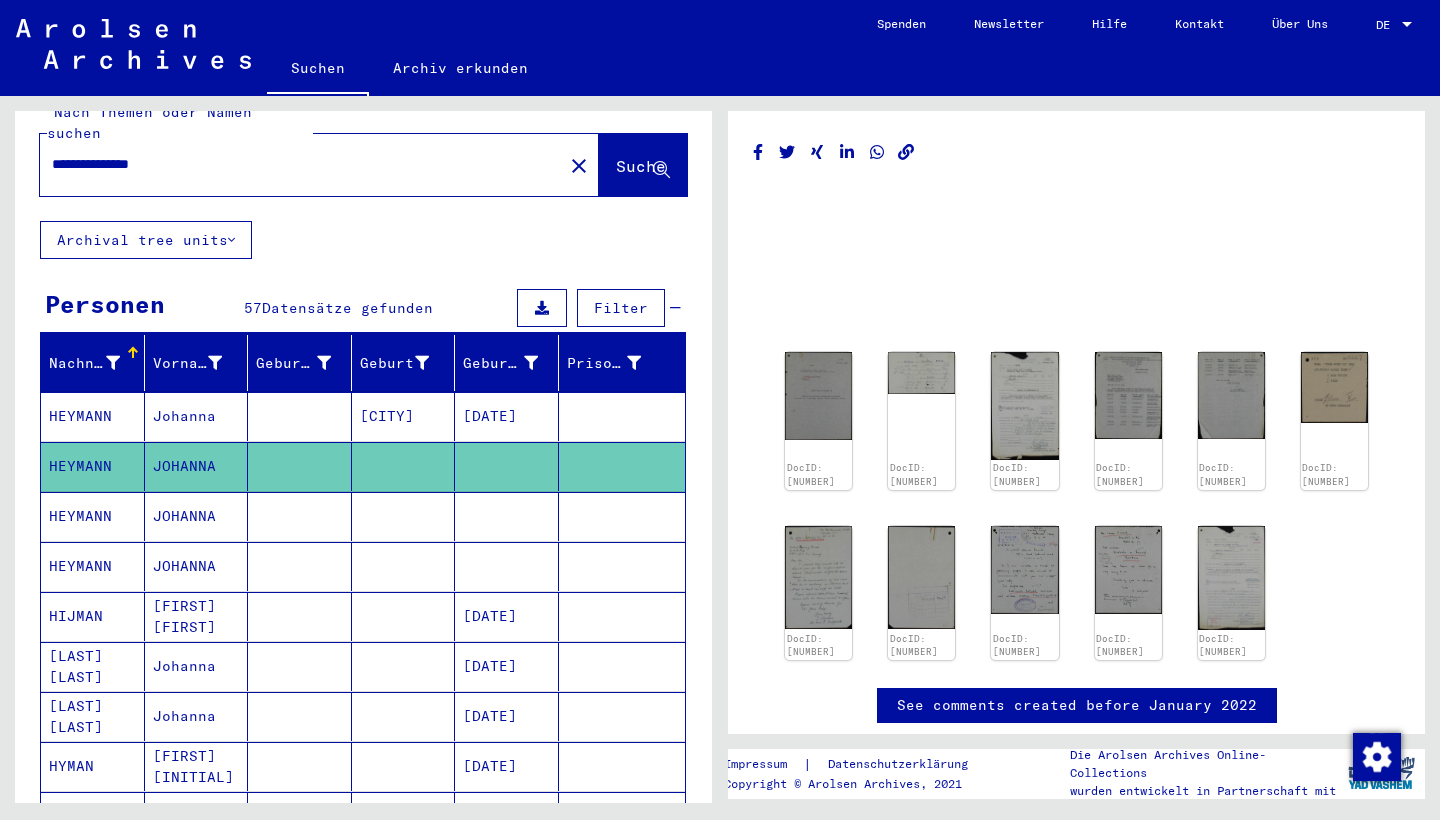 scroll, scrollTop: 0, scrollLeft: 0, axis: both 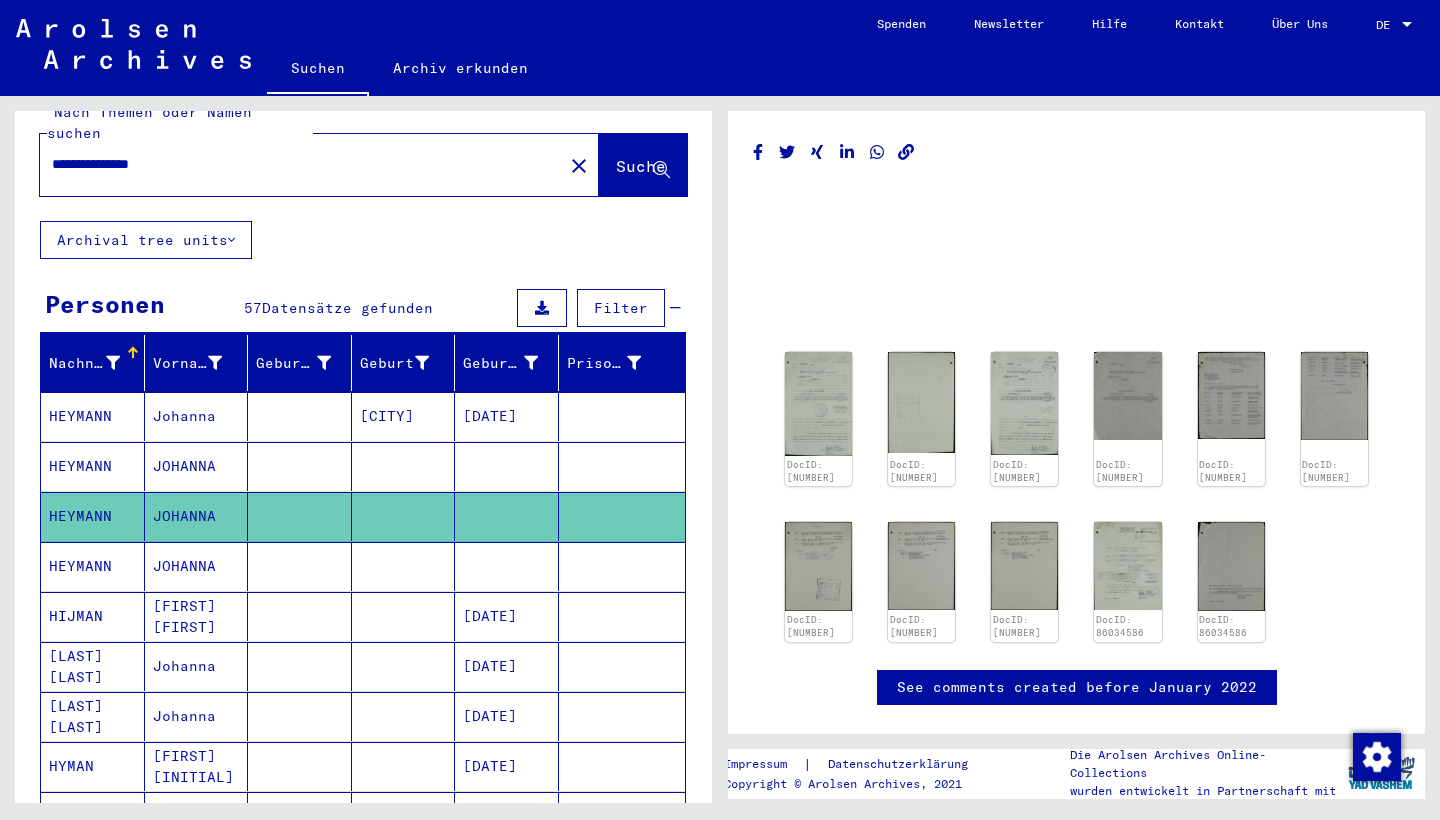 click on "HEYMANN" at bounding box center (93, 616) 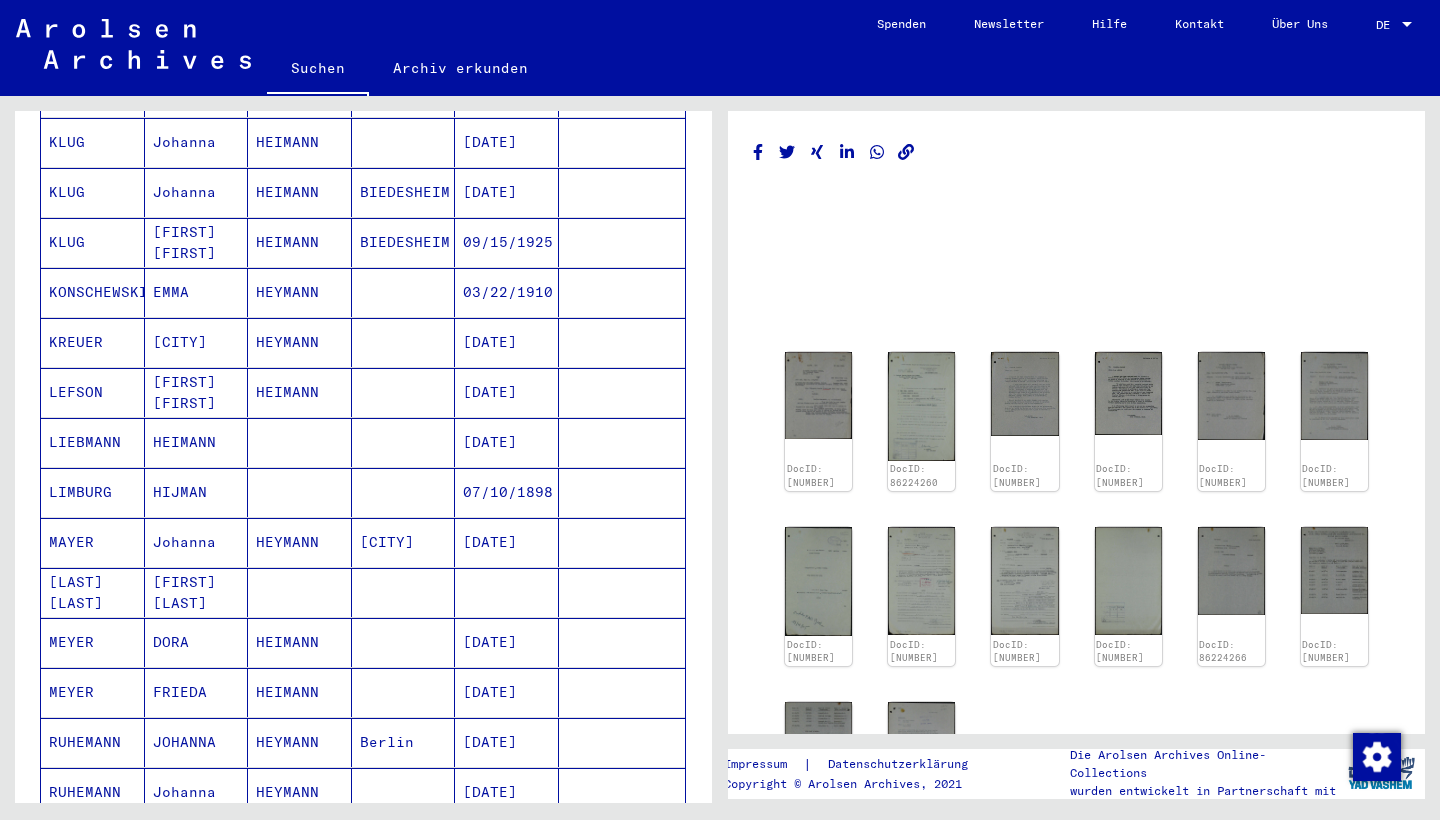 scroll, scrollTop: 1241, scrollLeft: 0, axis: vertical 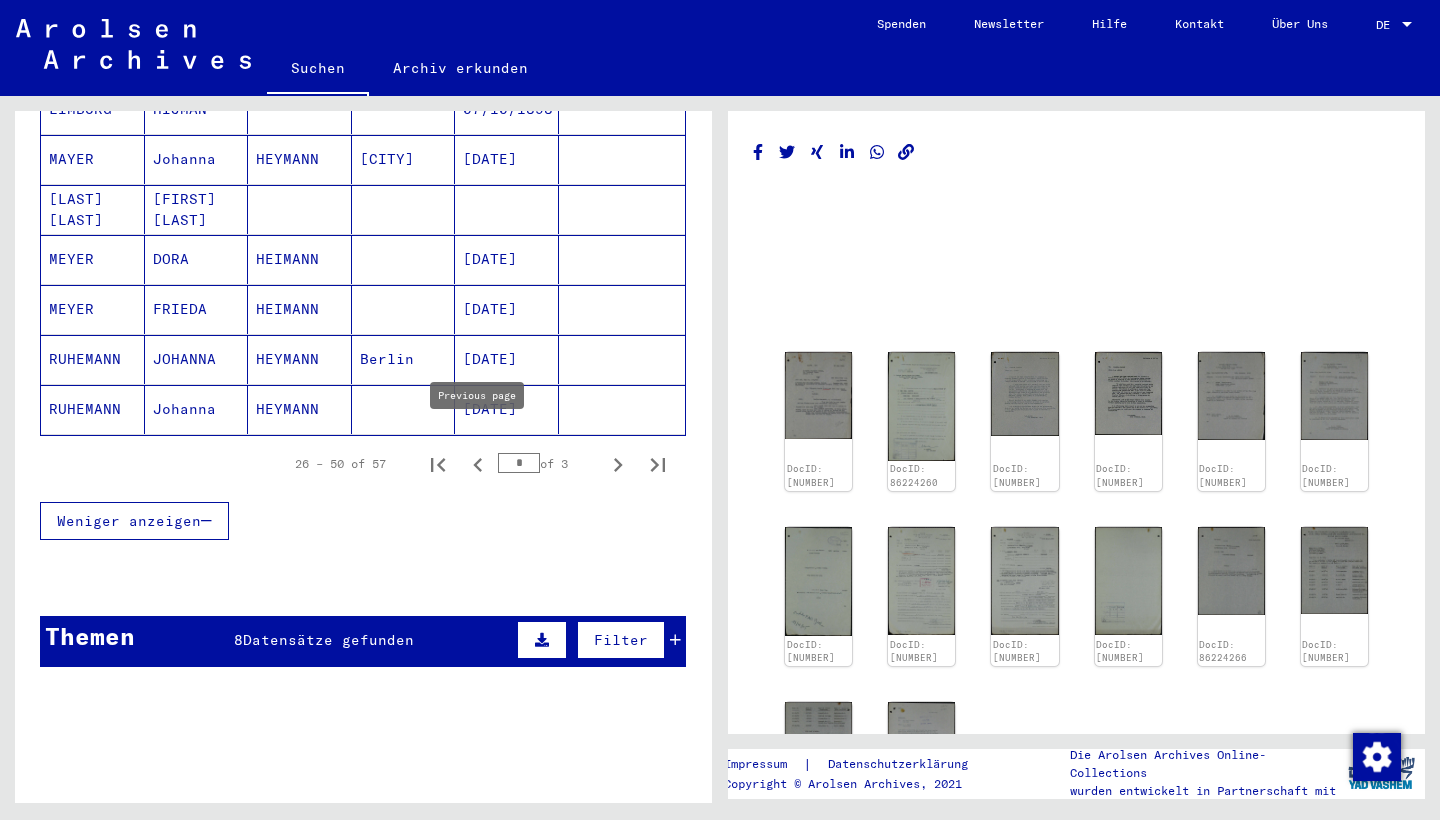 click 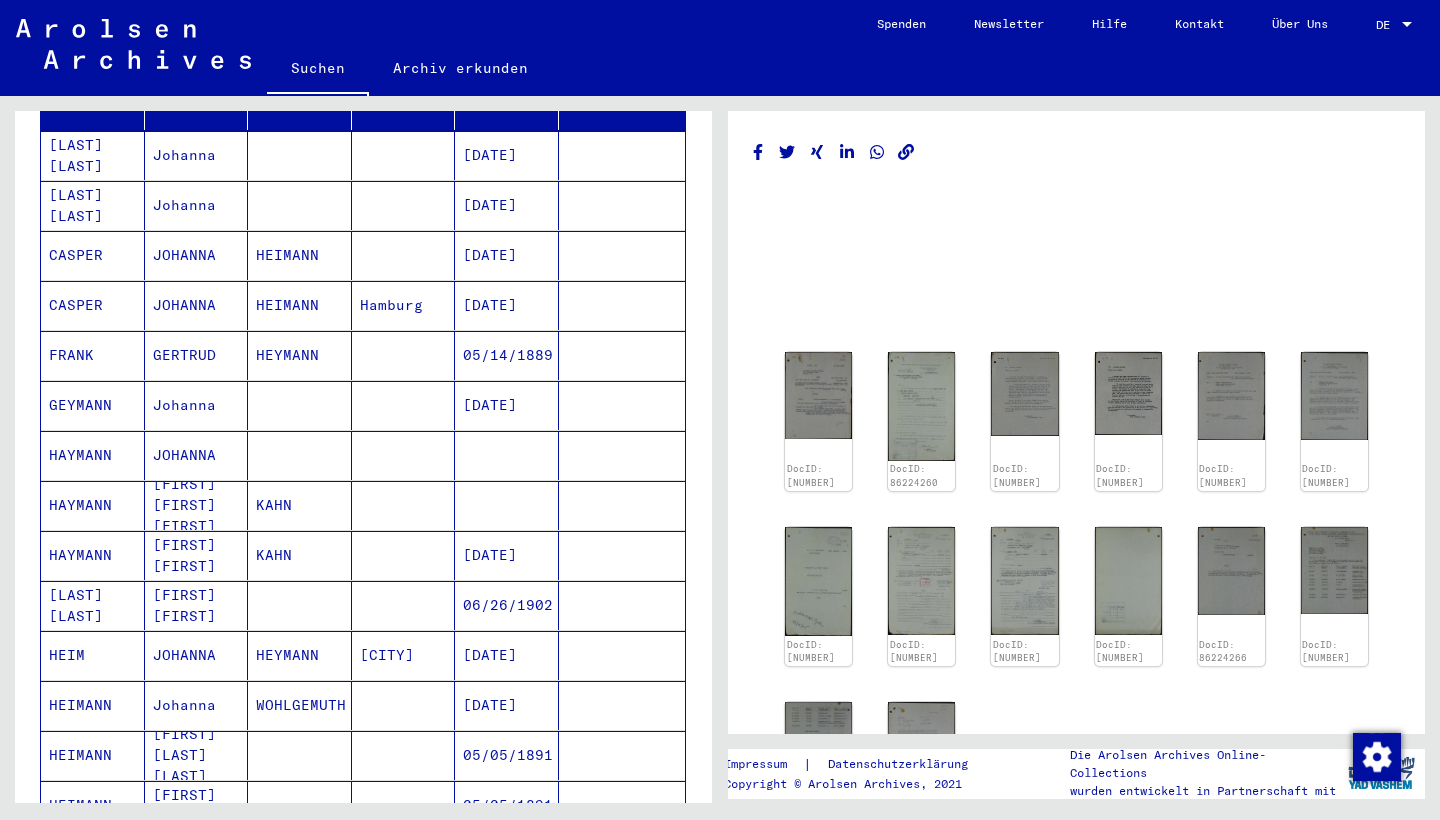scroll, scrollTop: 334, scrollLeft: 0, axis: vertical 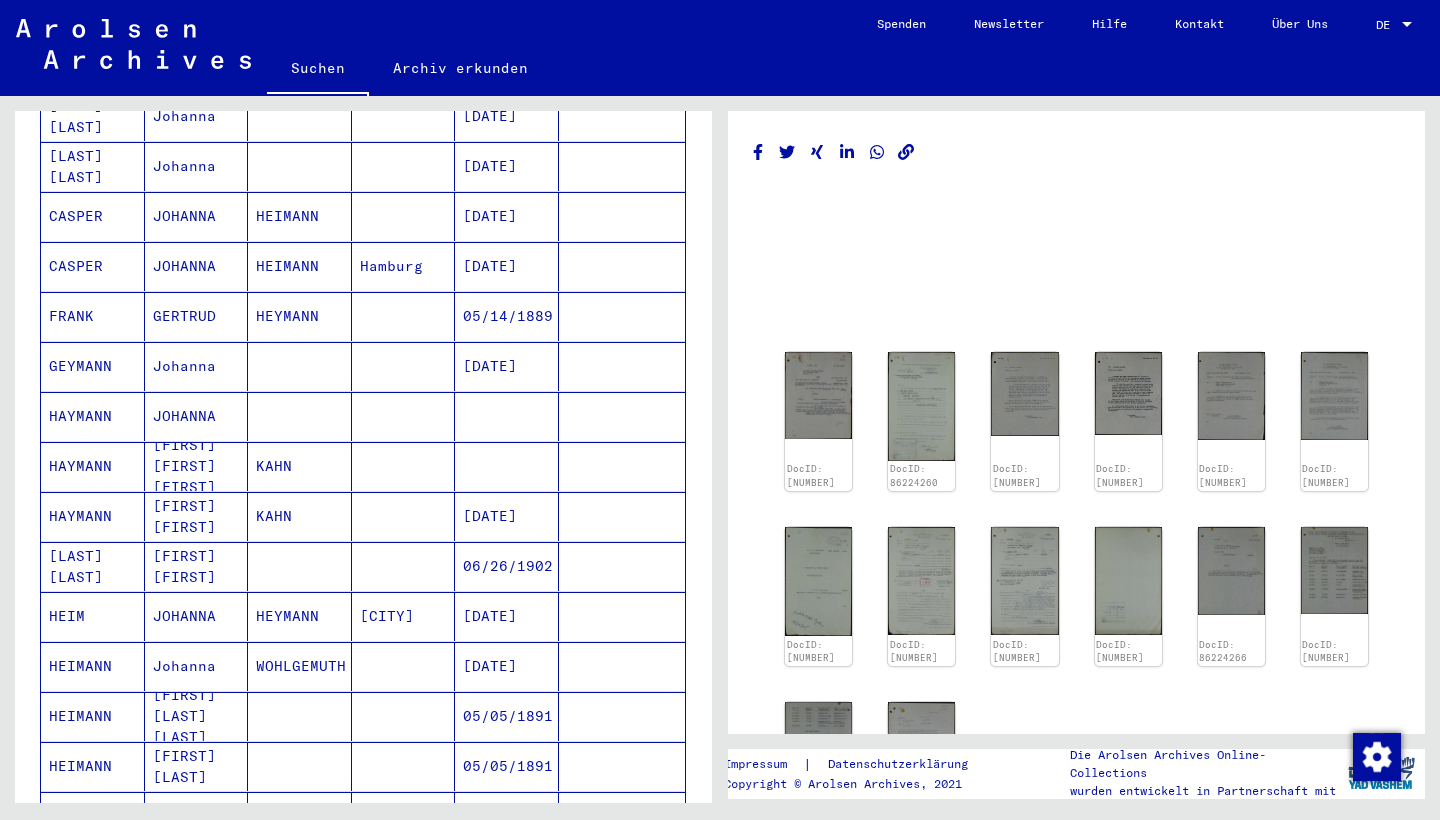 click on "HEIMANN" at bounding box center (93, 766) 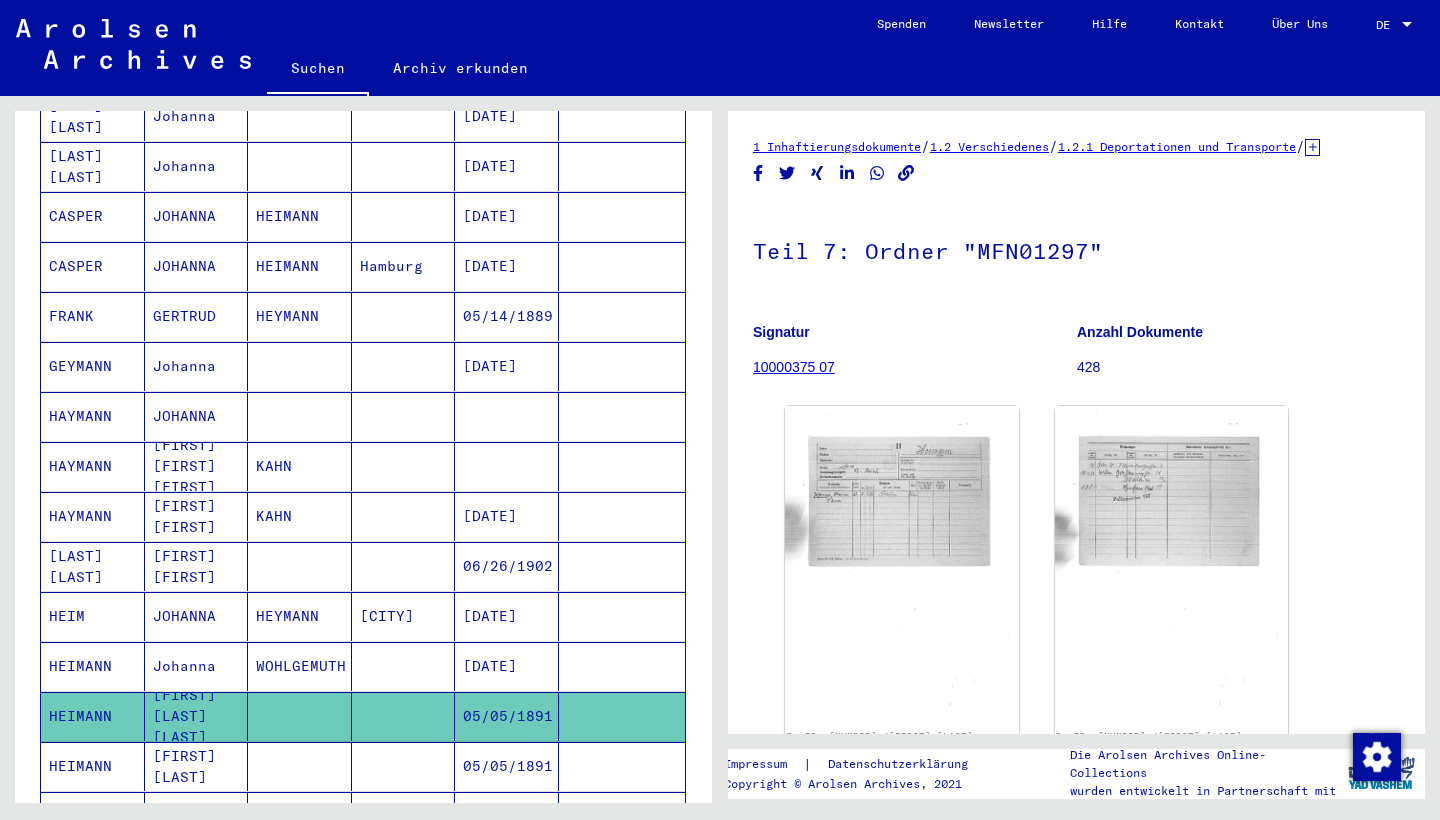 scroll, scrollTop: 0, scrollLeft: 0, axis: both 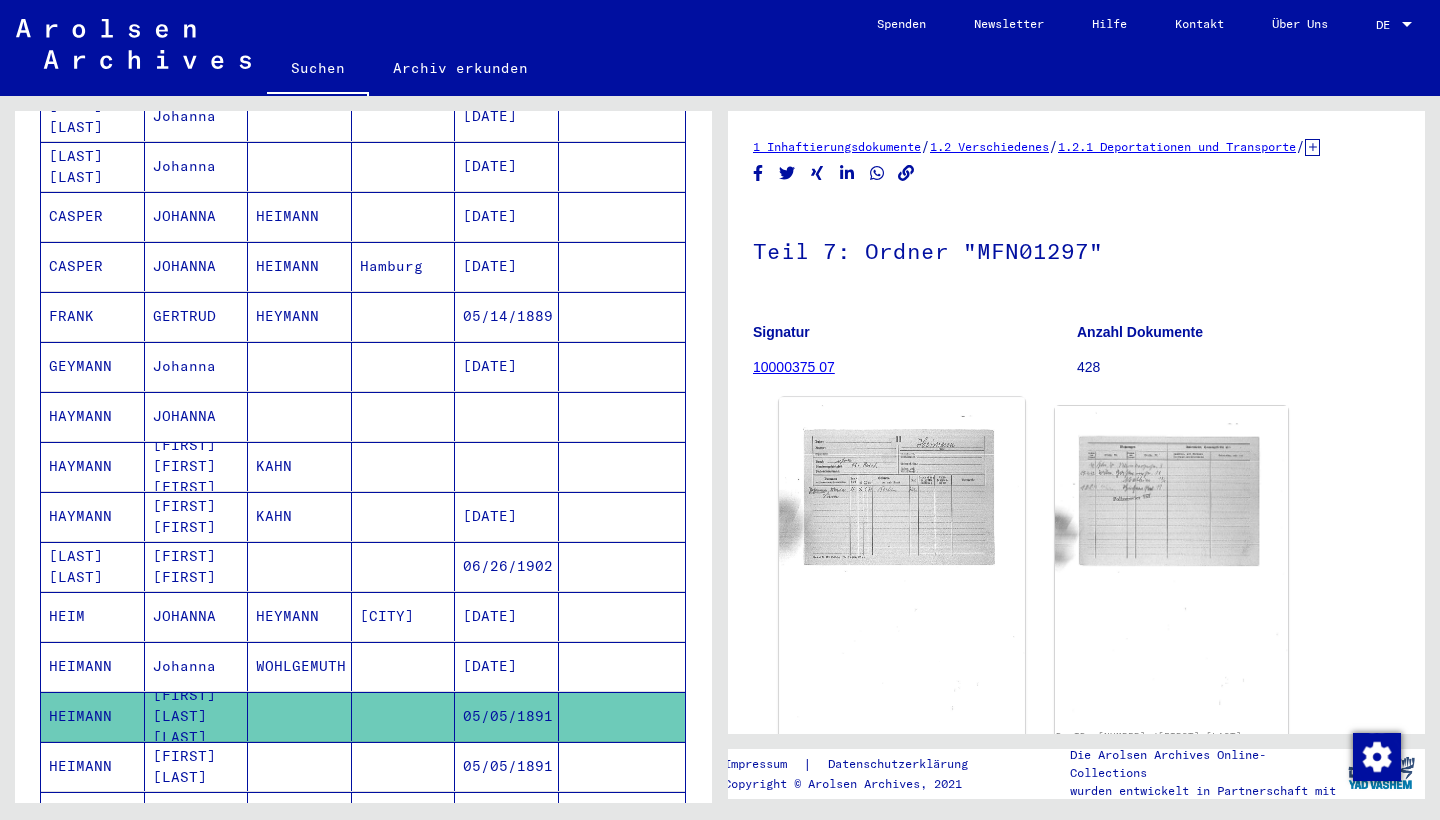 click 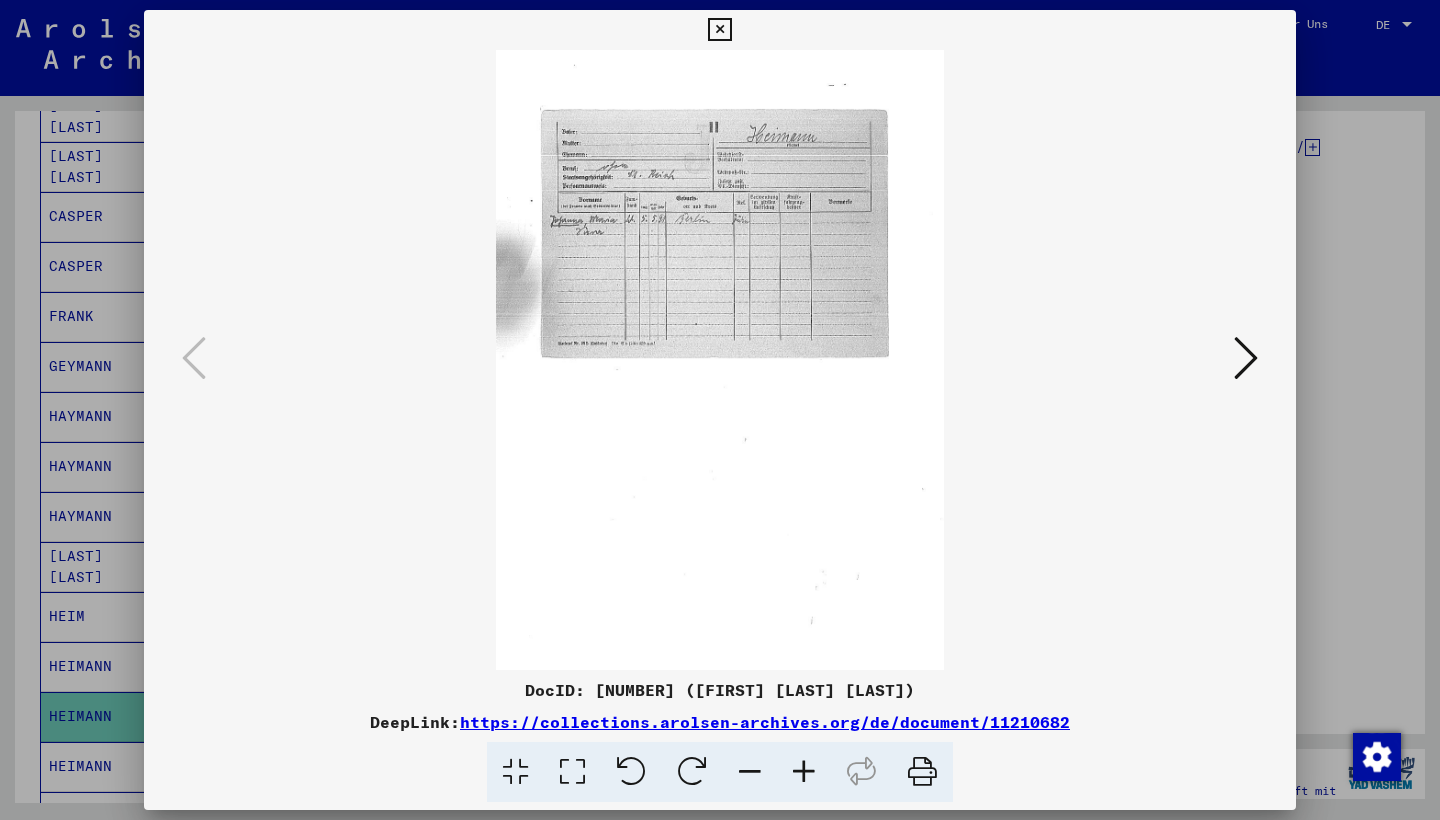 click at bounding box center (1246, 359) 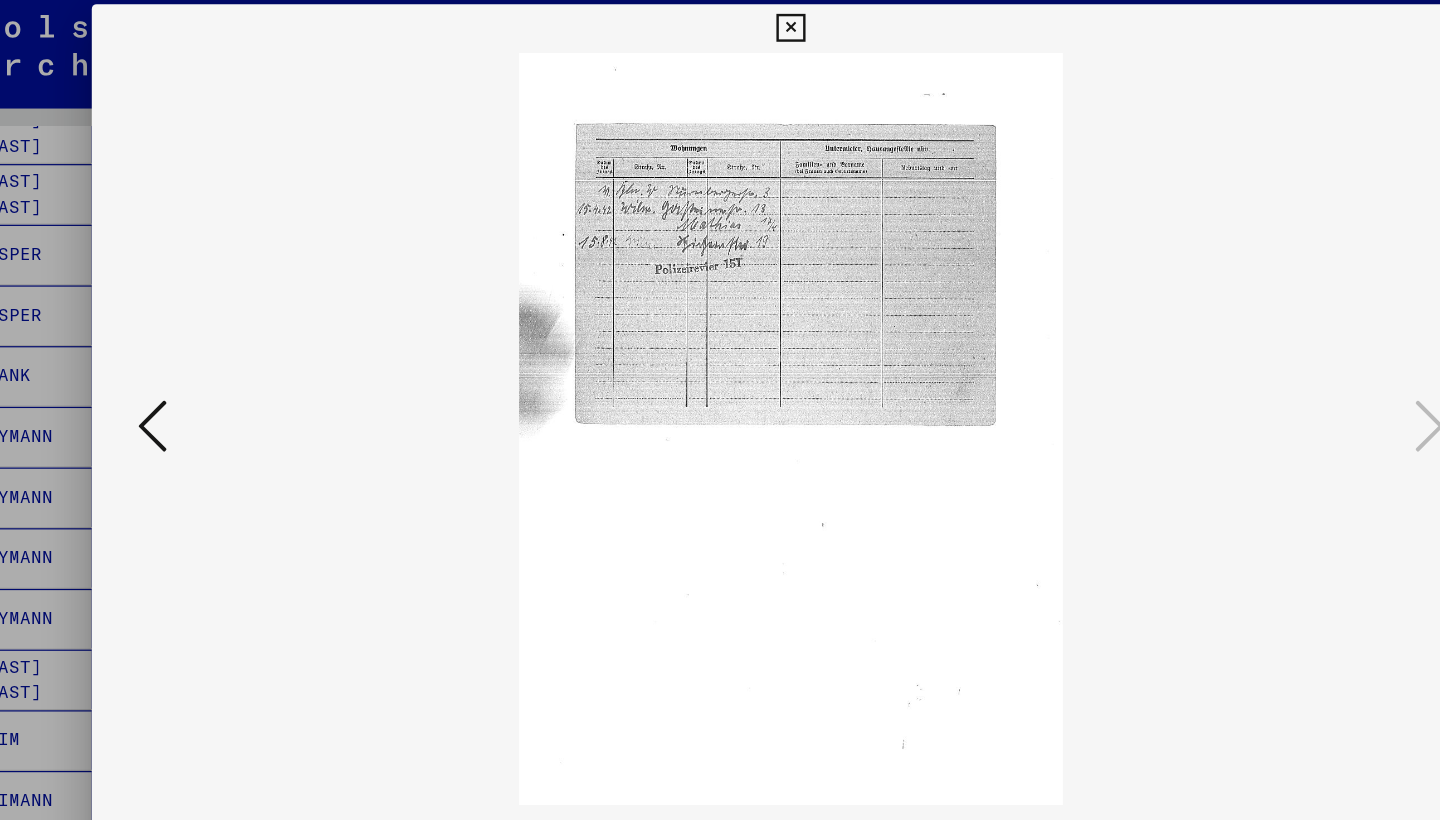 click at bounding box center [194, 358] 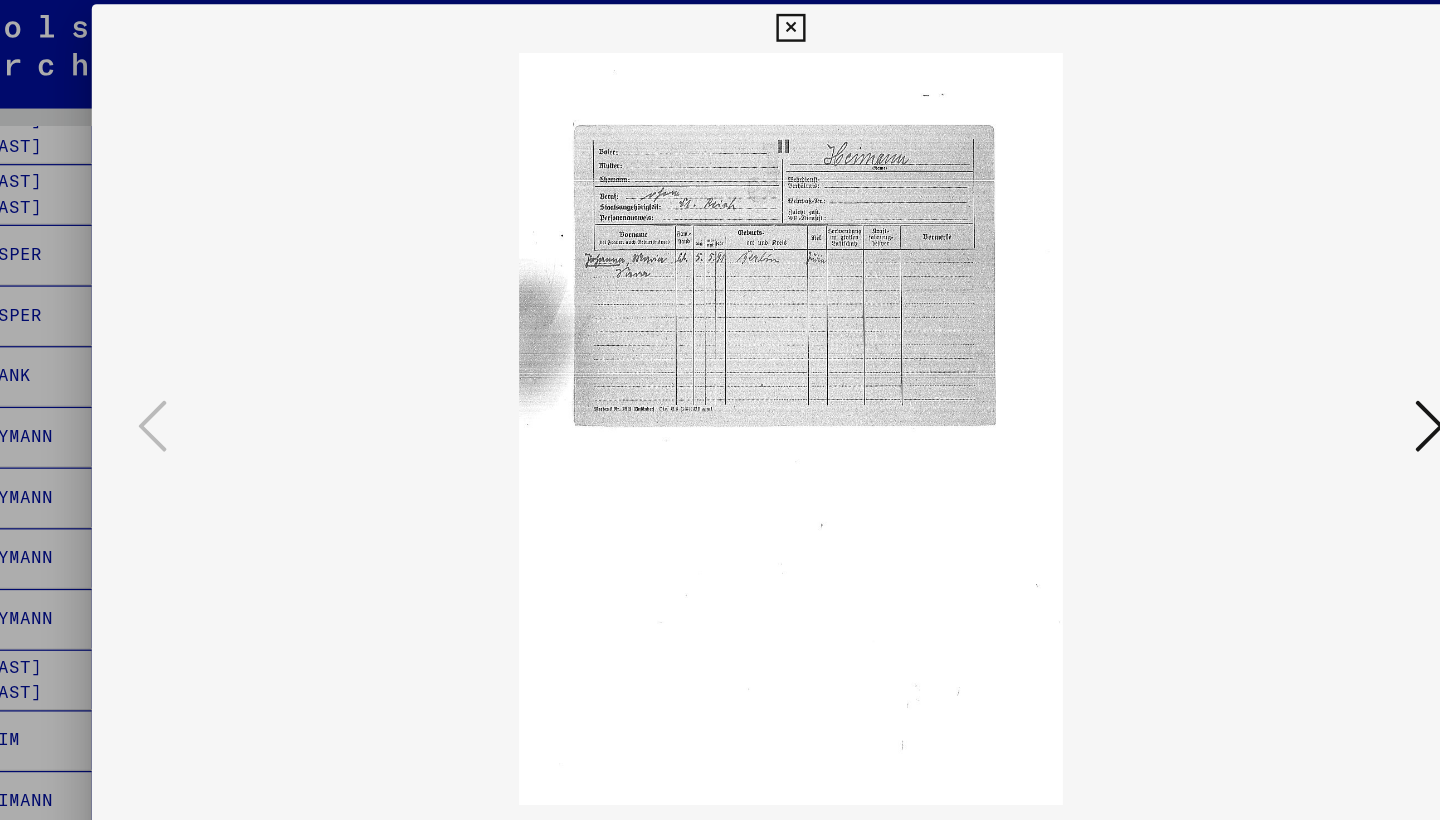 click at bounding box center (720, 410) 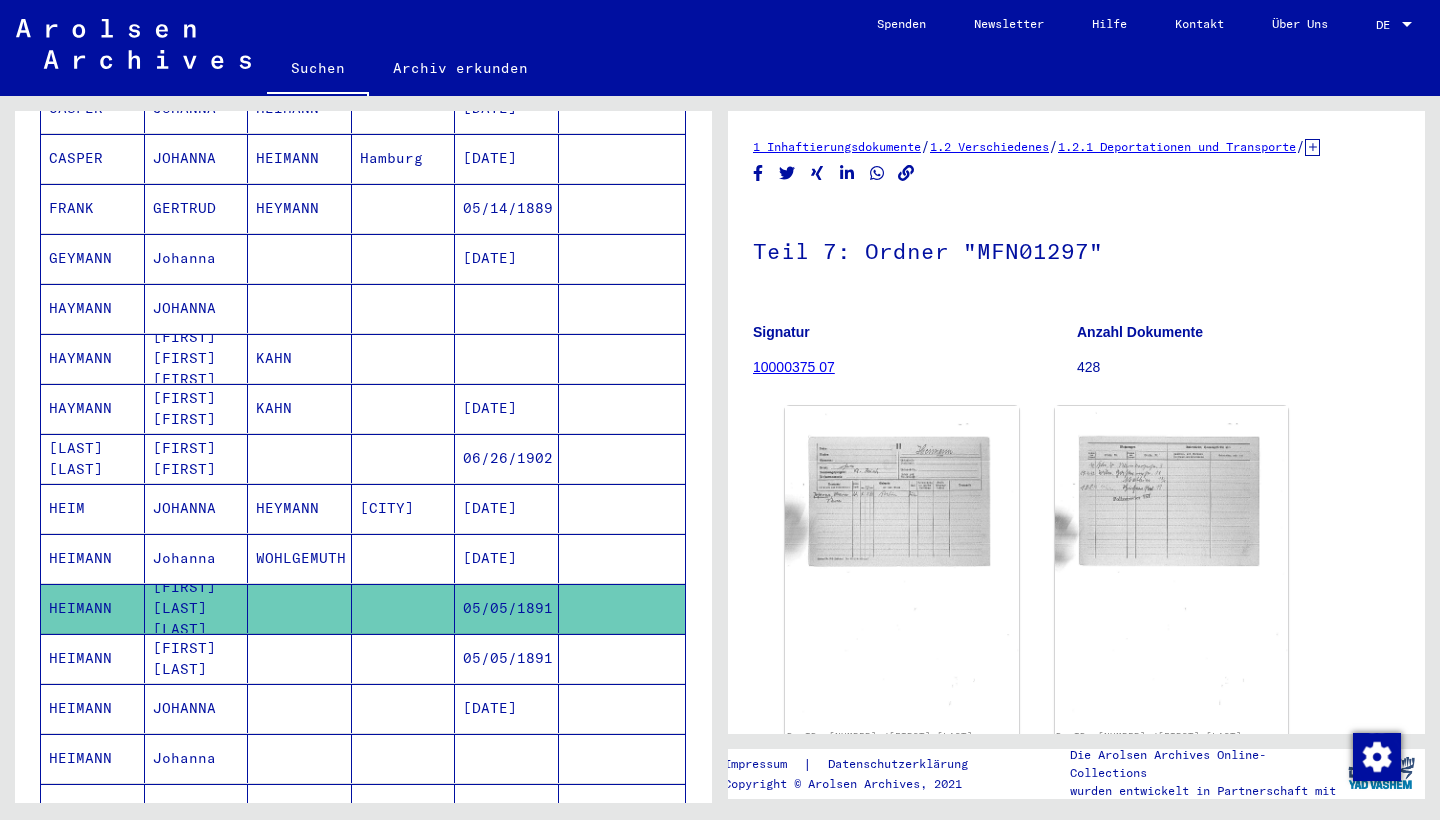 scroll, scrollTop: 444, scrollLeft: 0, axis: vertical 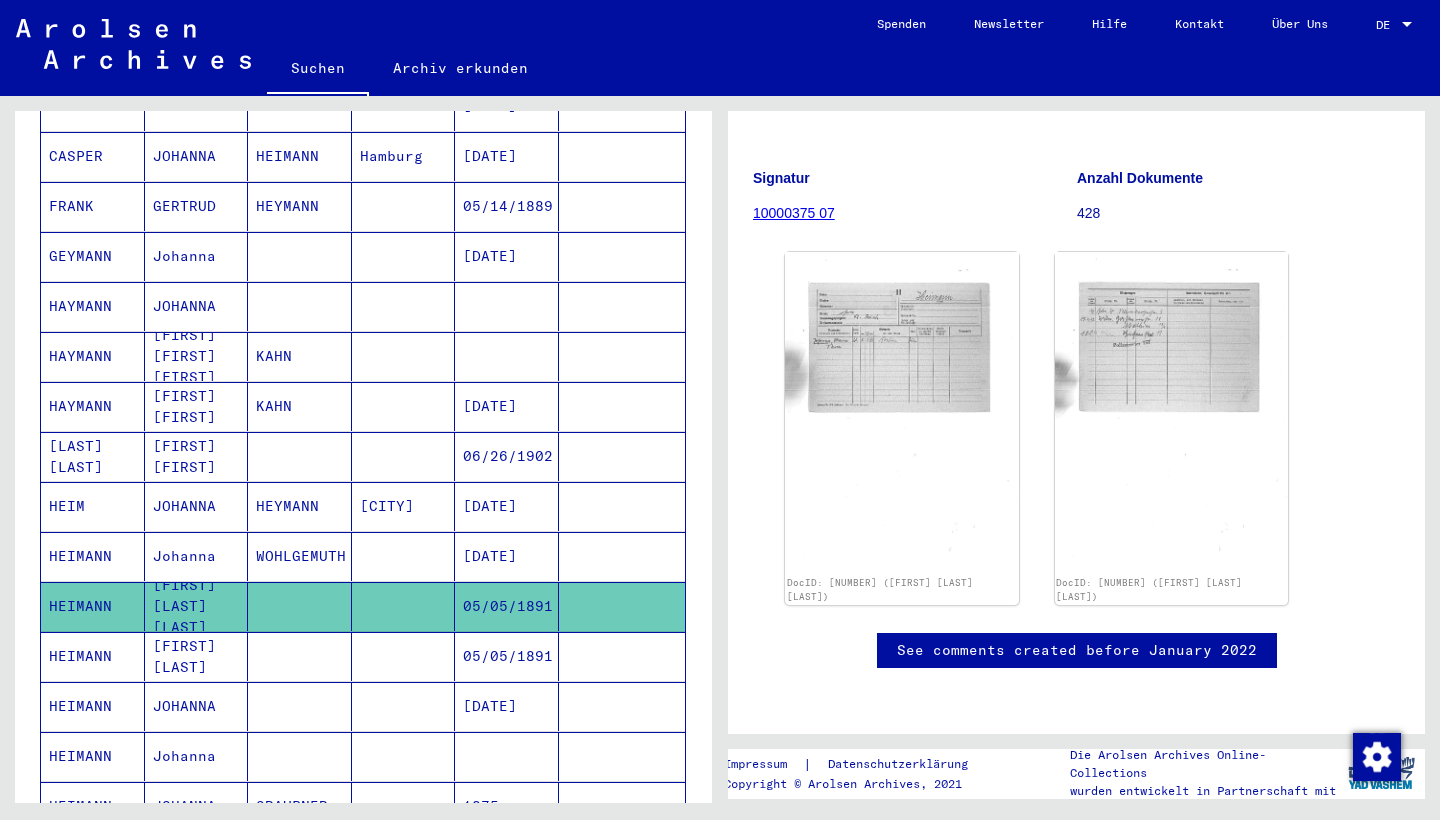 click on "HEIMANN" at bounding box center (93, 706) 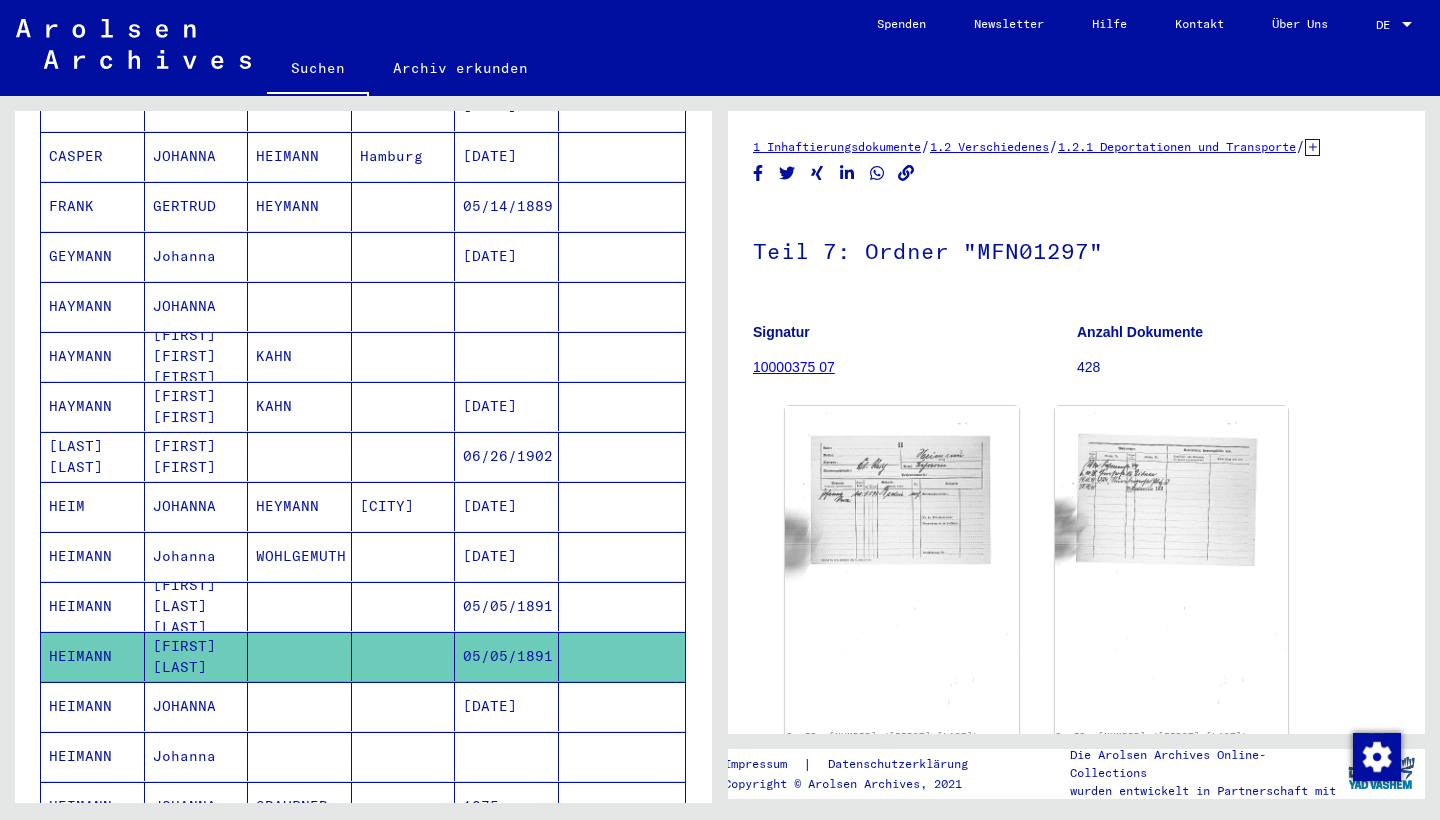 scroll, scrollTop: 0, scrollLeft: 0, axis: both 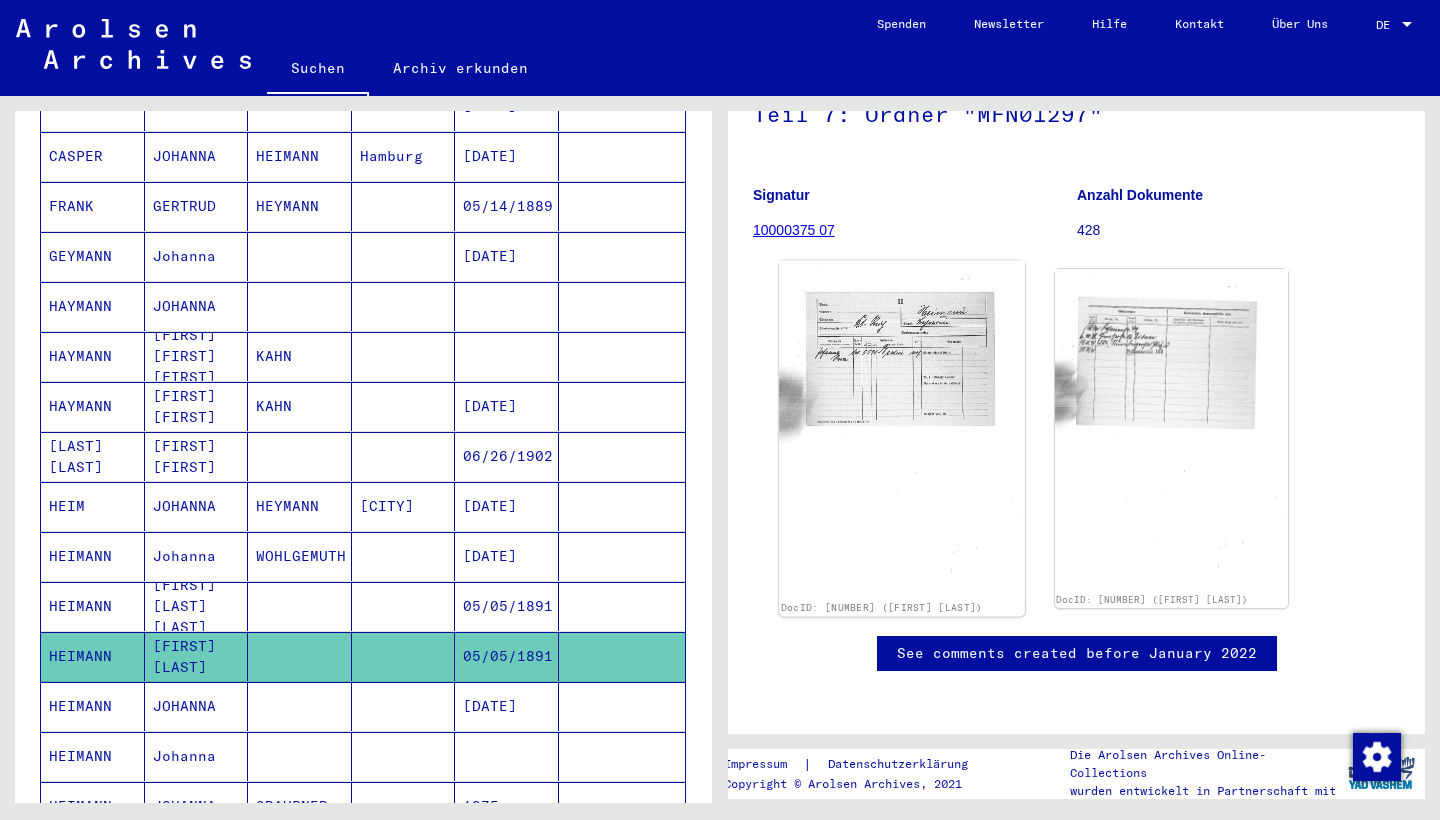 click 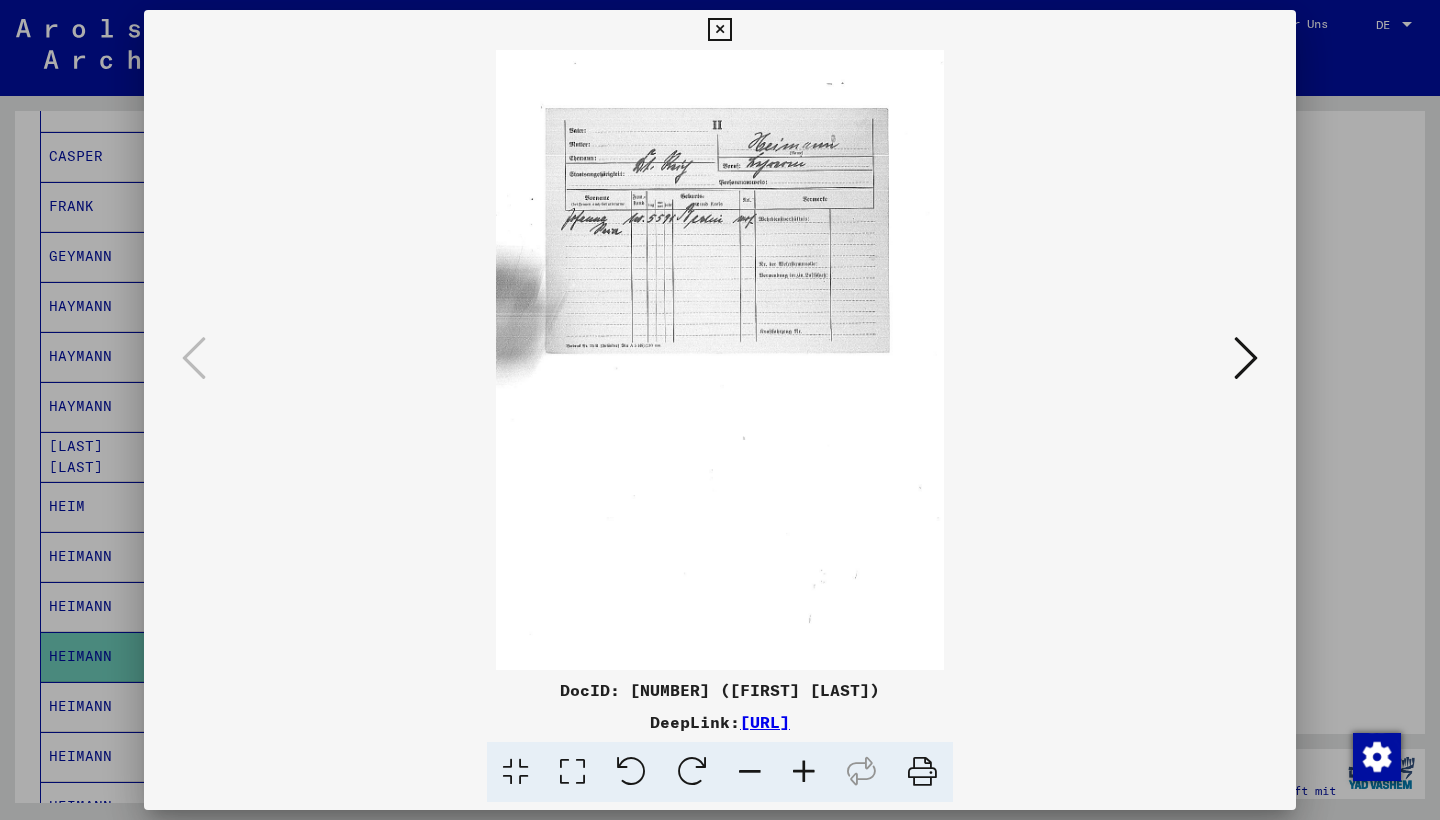 click at bounding box center [720, 360] 